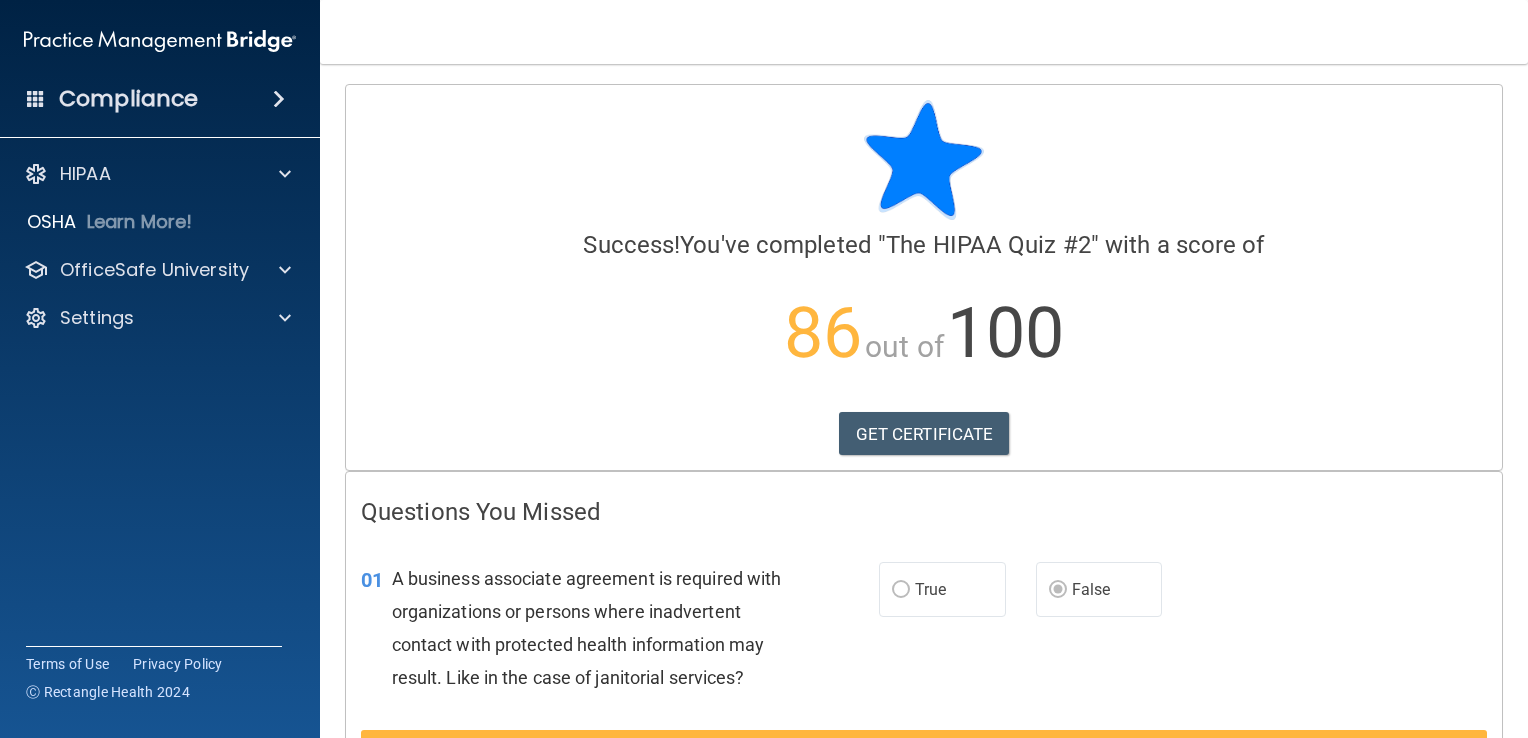 scroll, scrollTop: 0, scrollLeft: 0, axis: both 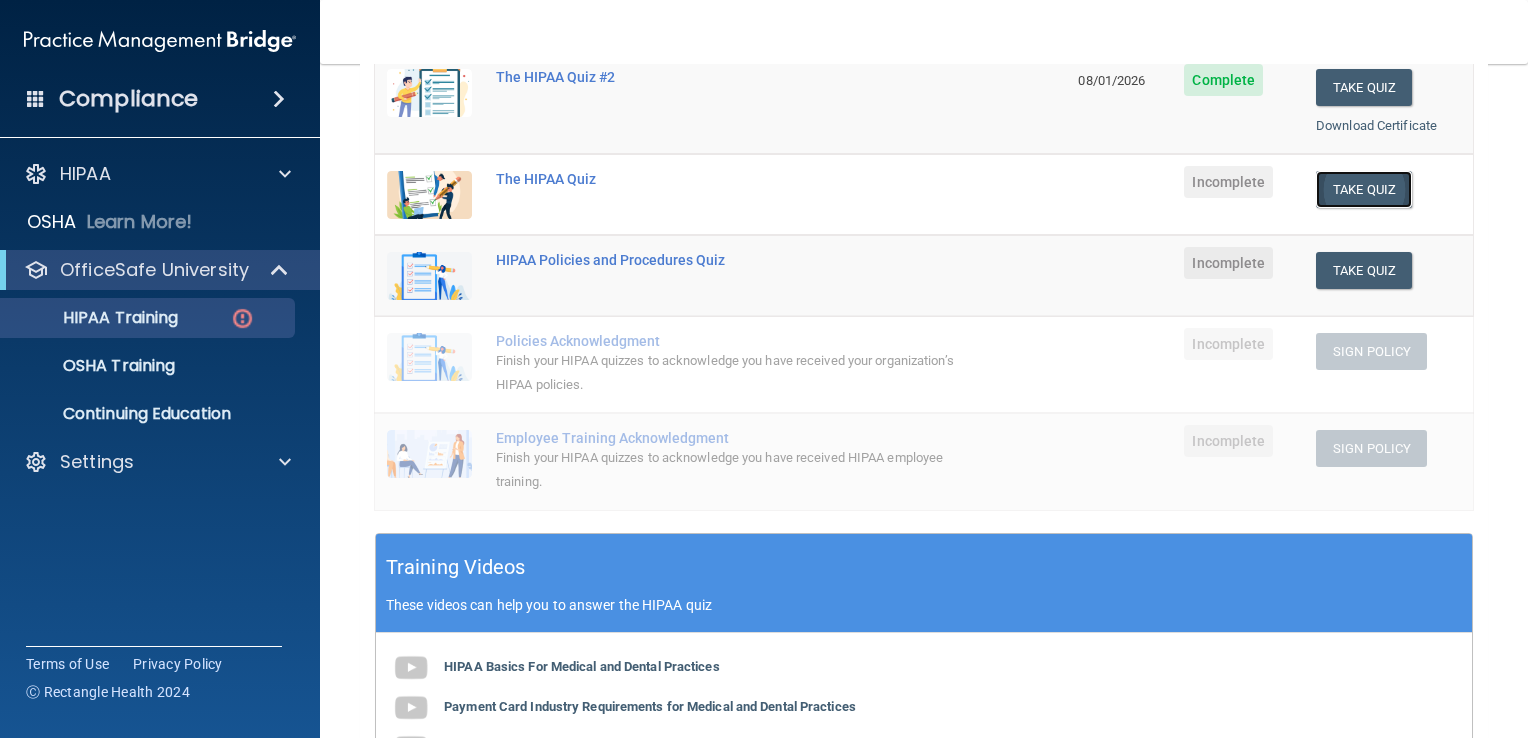 click on "Take Quiz" at bounding box center (1364, 189) 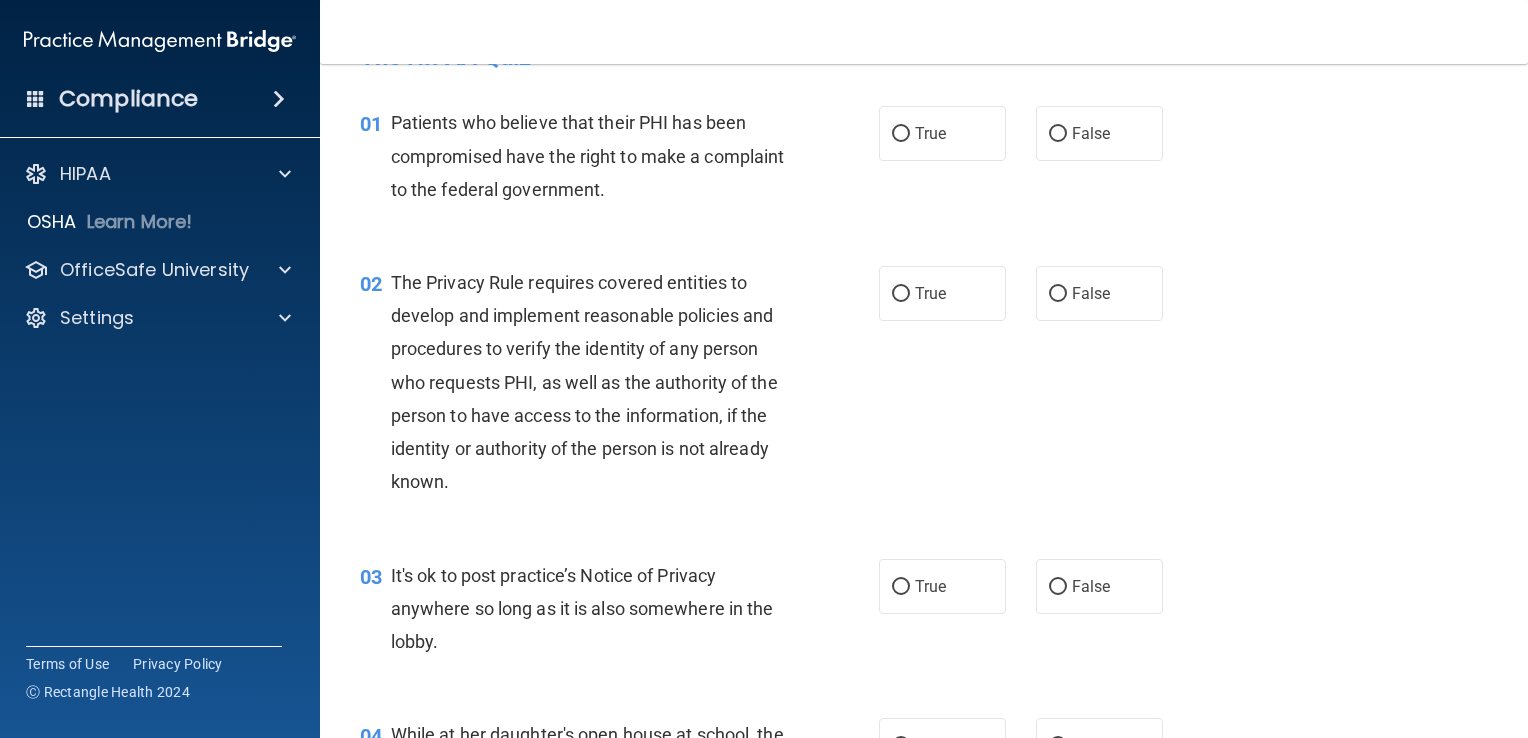 scroll, scrollTop: 0, scrollLeft: 0, axis: both 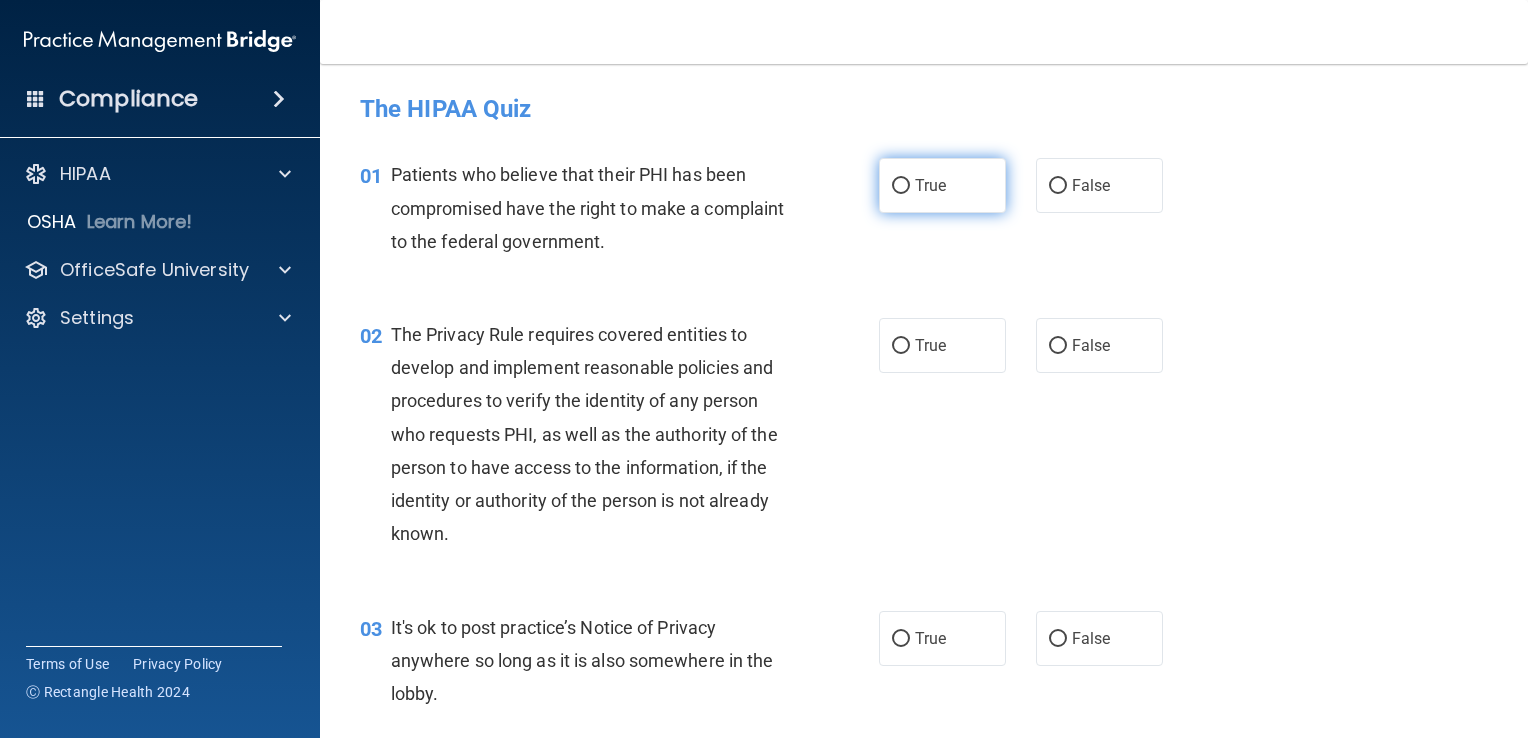 click on "True" at bounding box center (901, 186) 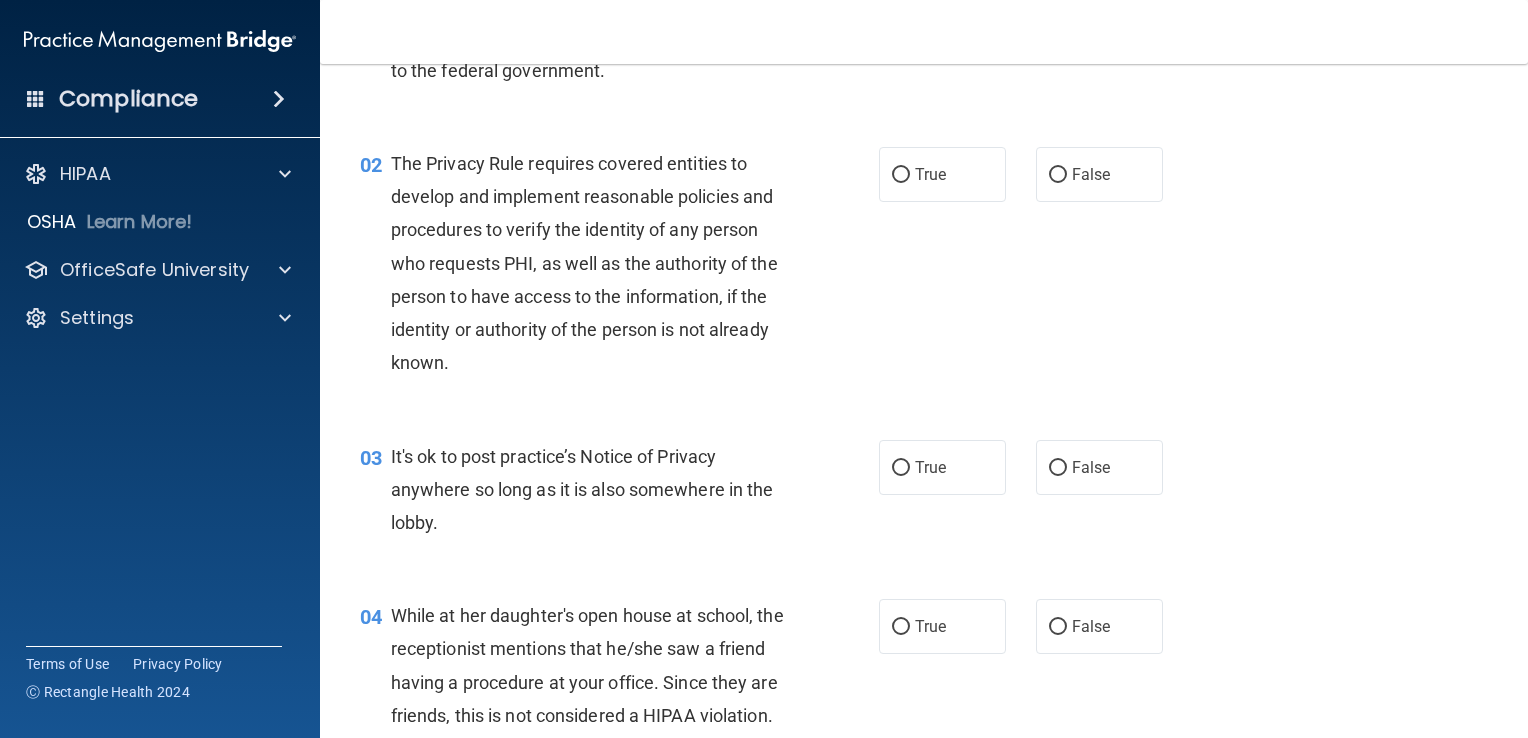 scroll, scrollTop: 200, scrollLeft: 0, axis: vertical 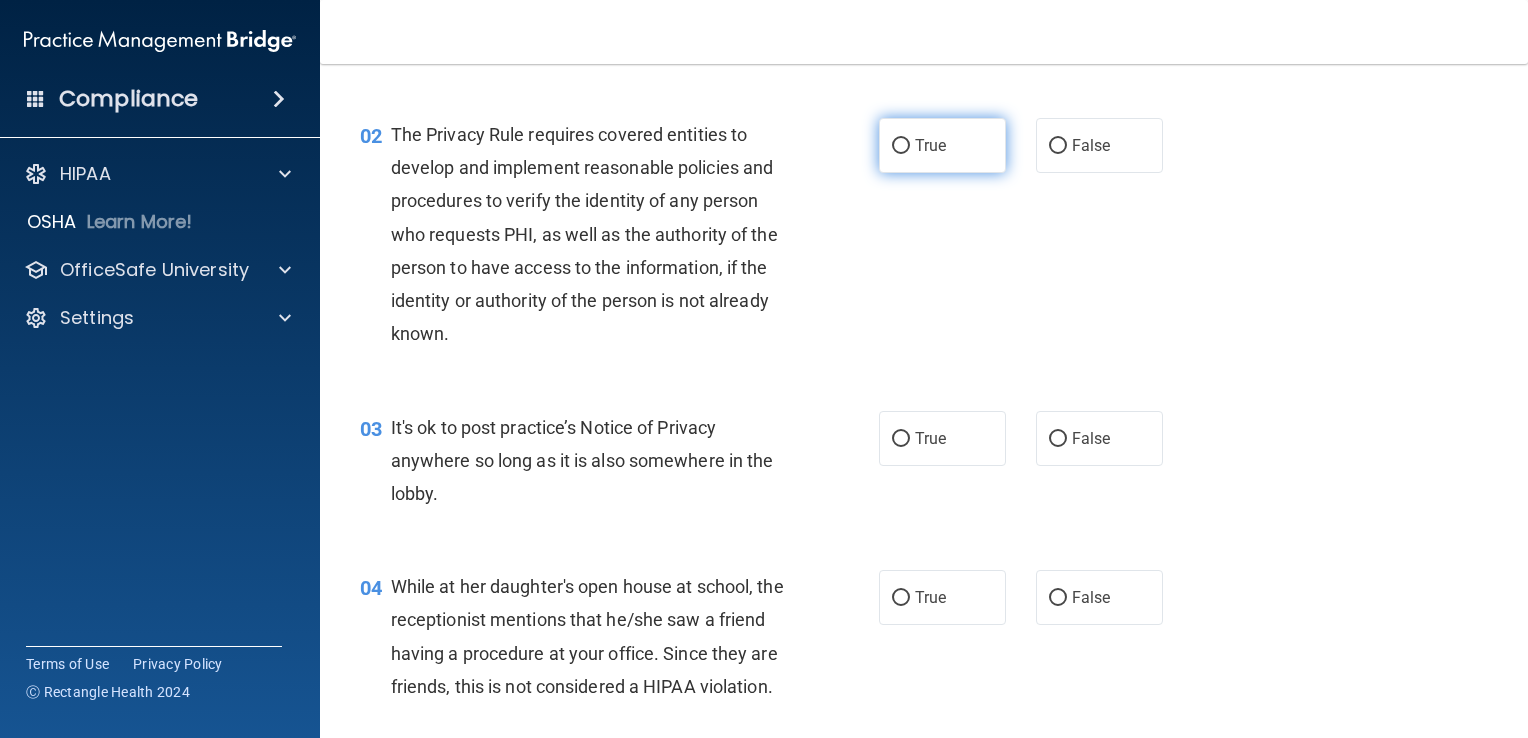 click on "True" at bounding box center (901, 146) 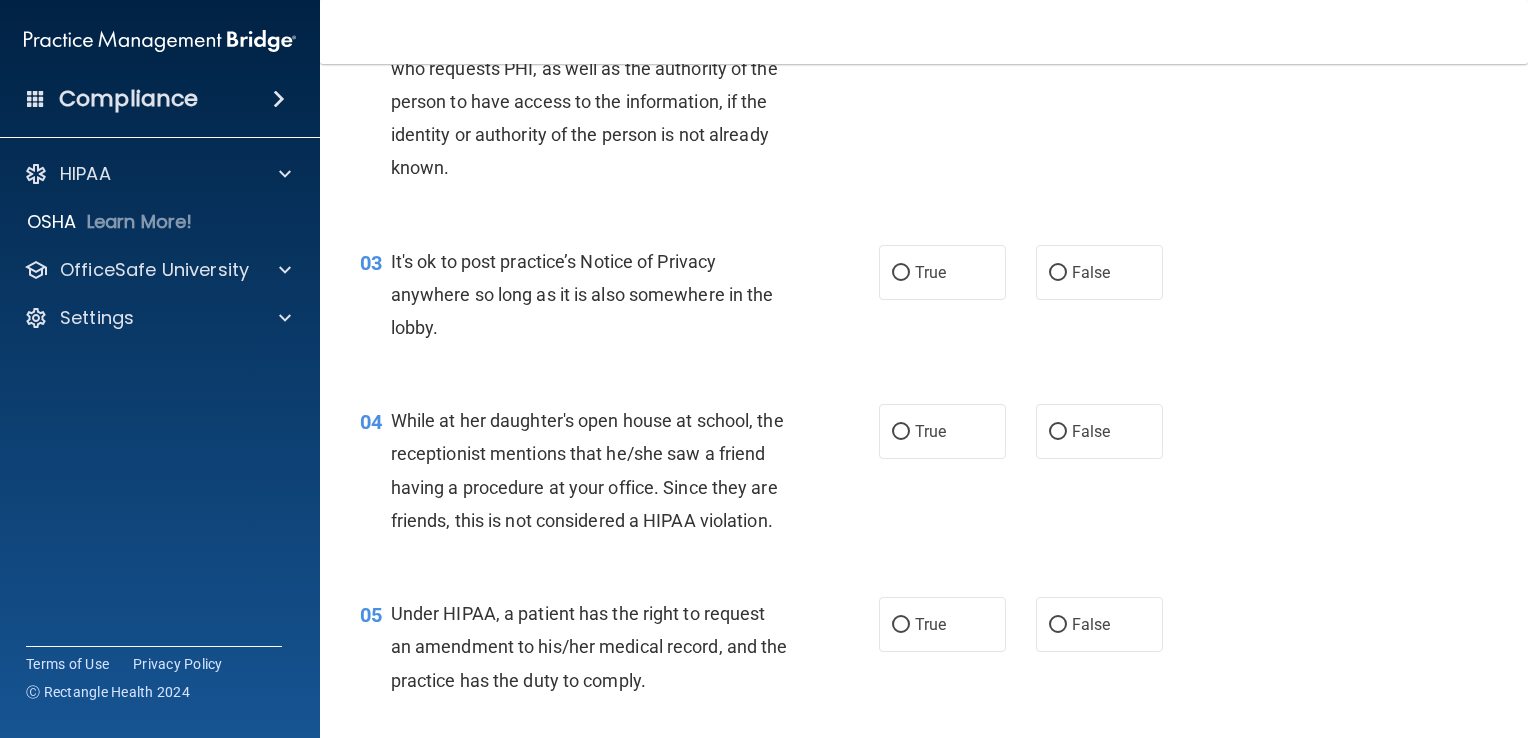 scroll, scrollTop: 400, scrollLeft: 0, axis: vertical 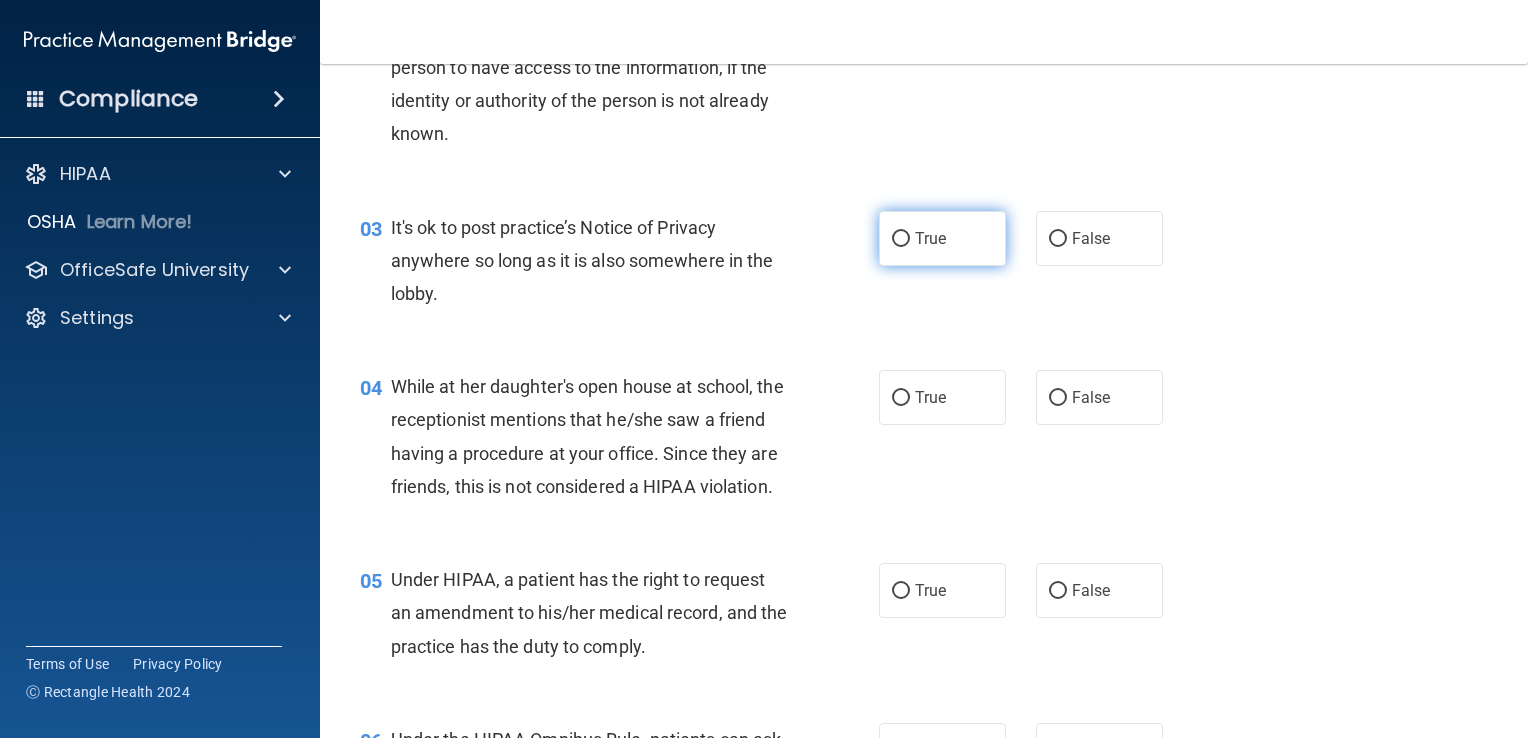 click on "True" at bounding box center (901, 239) 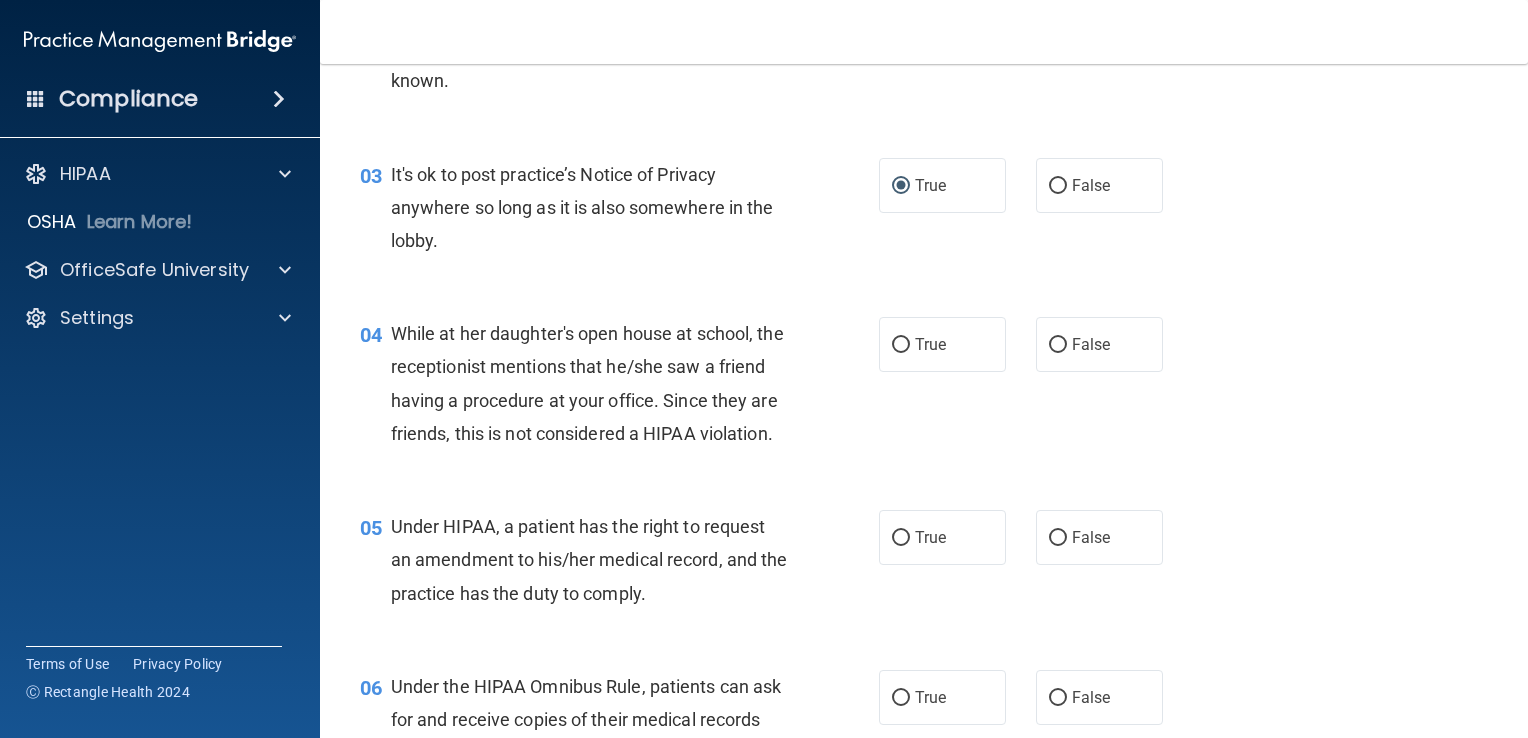 scroll, scrollTop: 500, scrollLeft: 0, axis: vertical 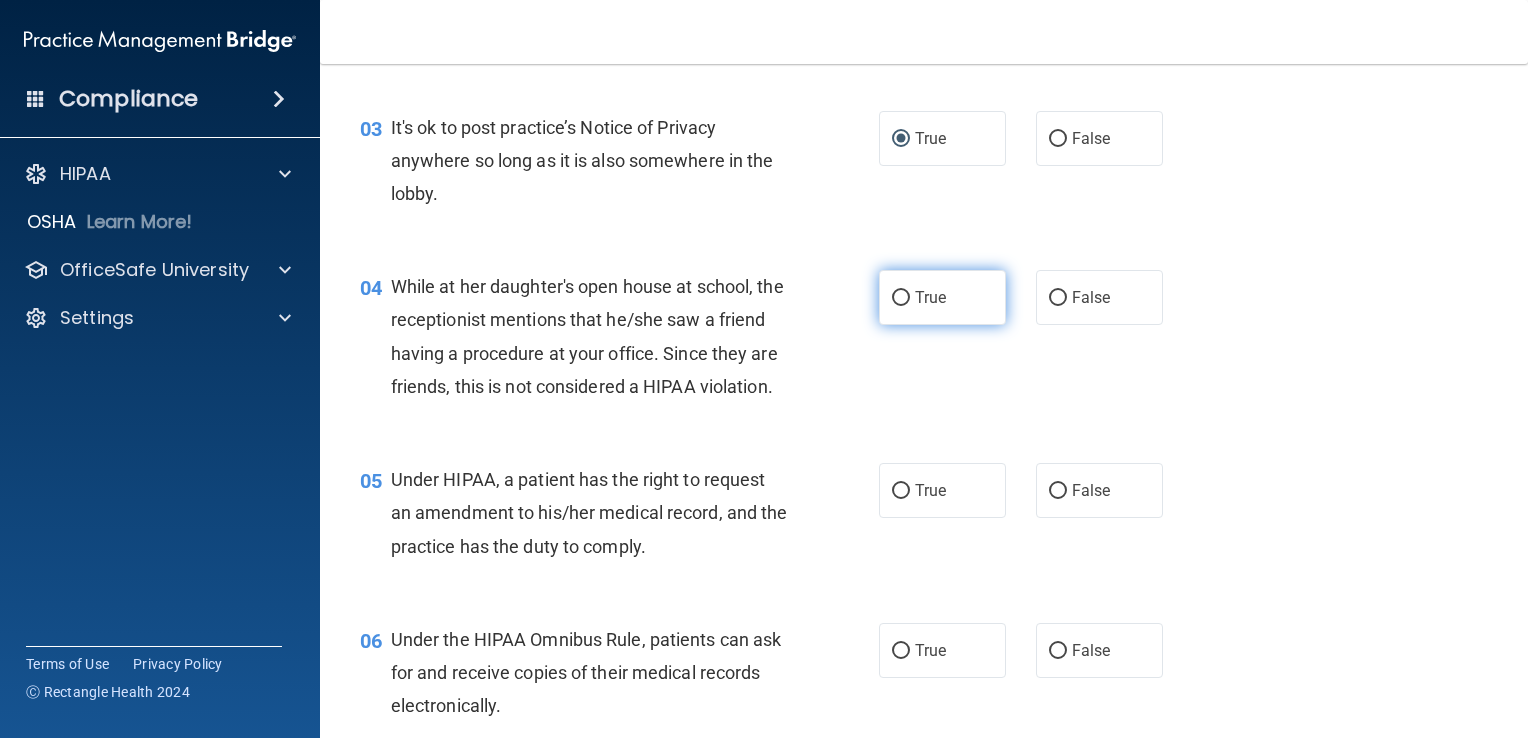 click on "True" at bounding box center [901, 298] 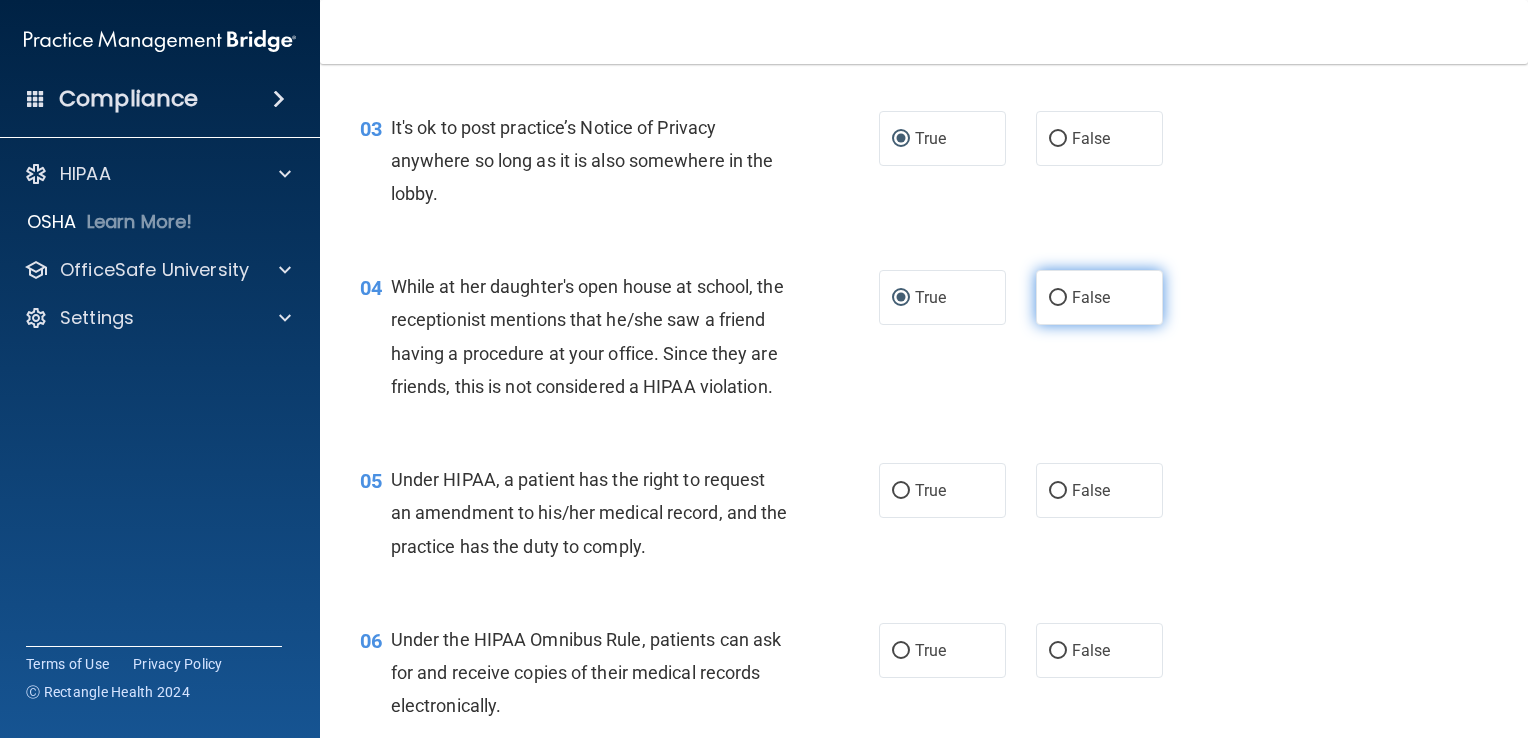 click on "False" at bounding box center (1058, 298) 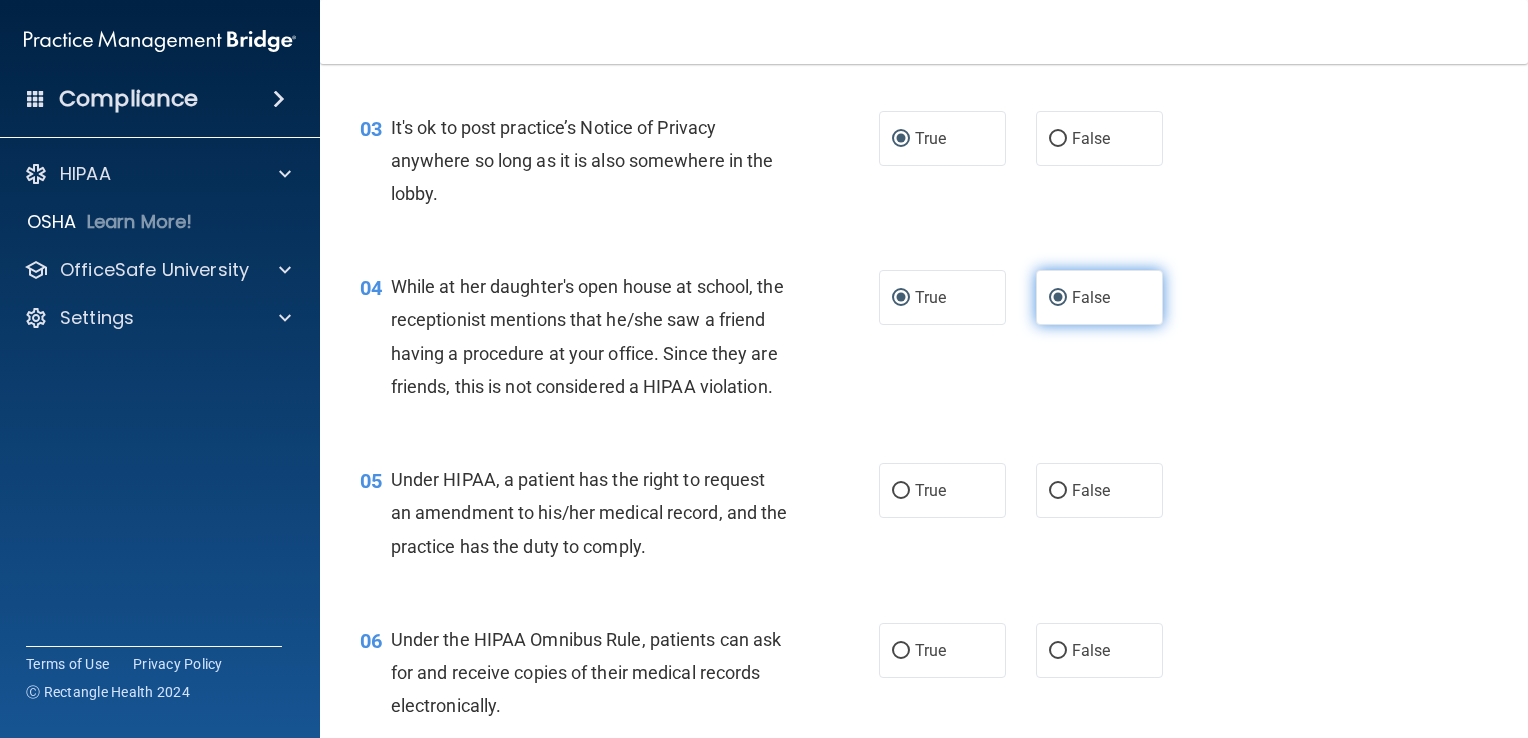radio on "false" 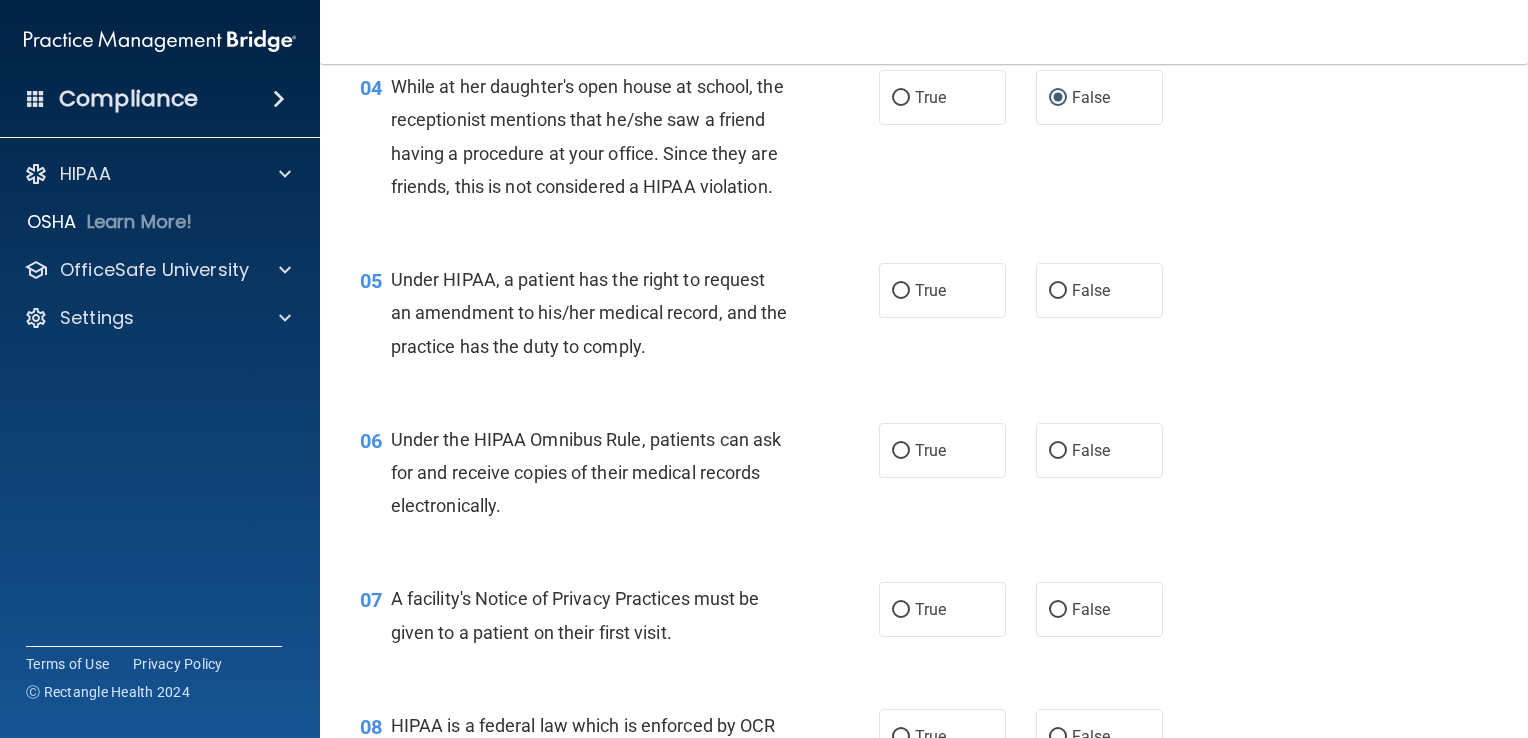 scroll, scrollTop: 800, scrollLeft: 0, axis: vertical 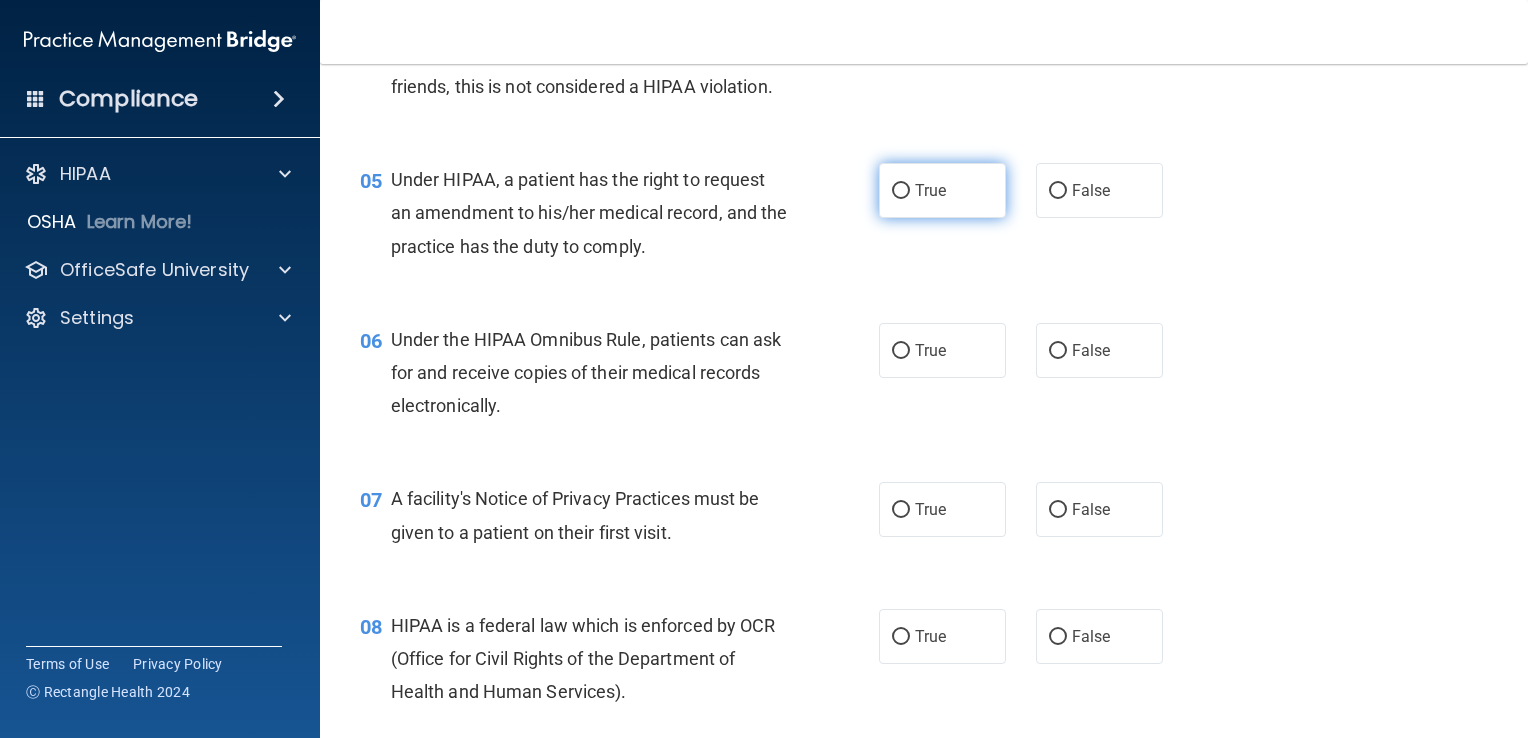 click on "True" at bounding box center (901, 191) 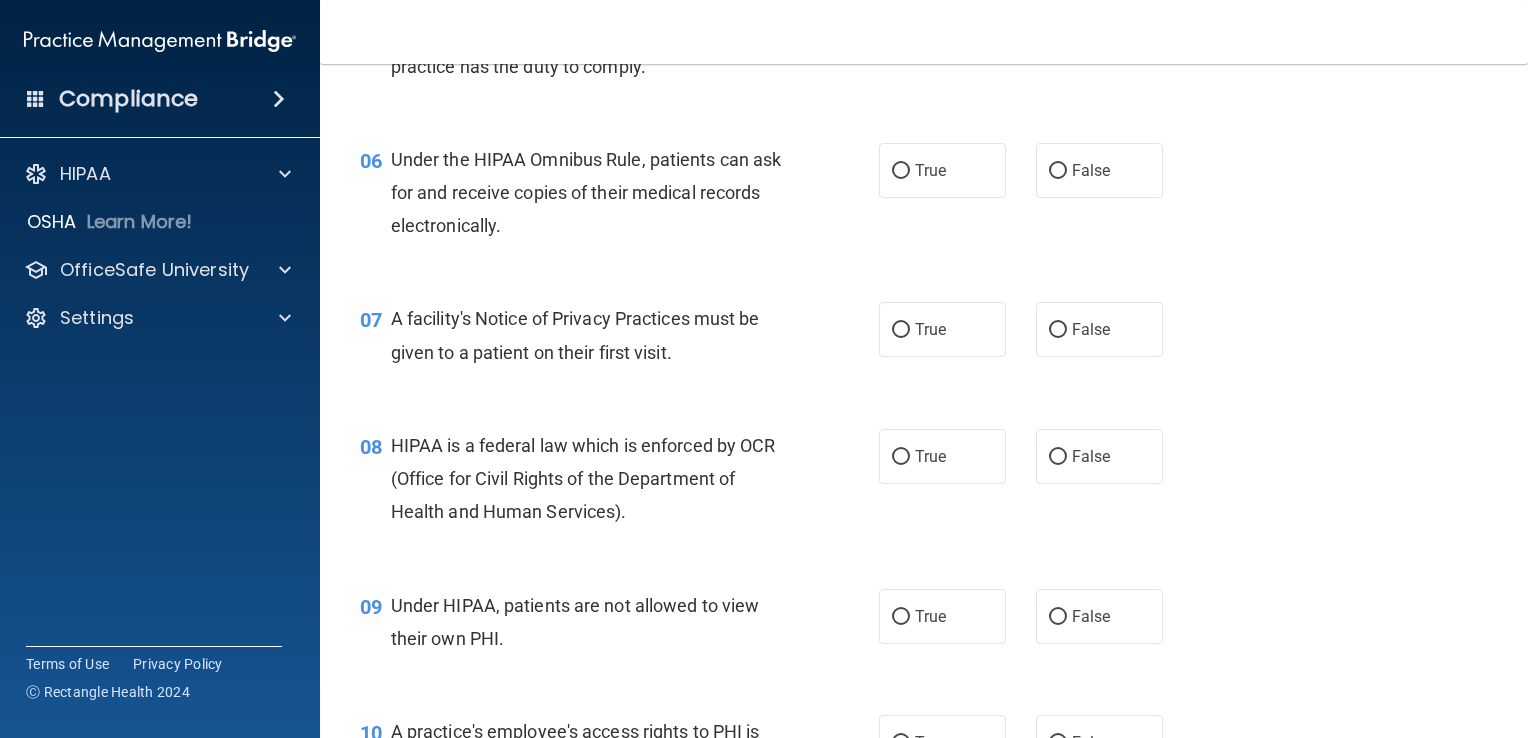 scroll, scrollTop: 1000, scrollLeft: 0, axis: vertical 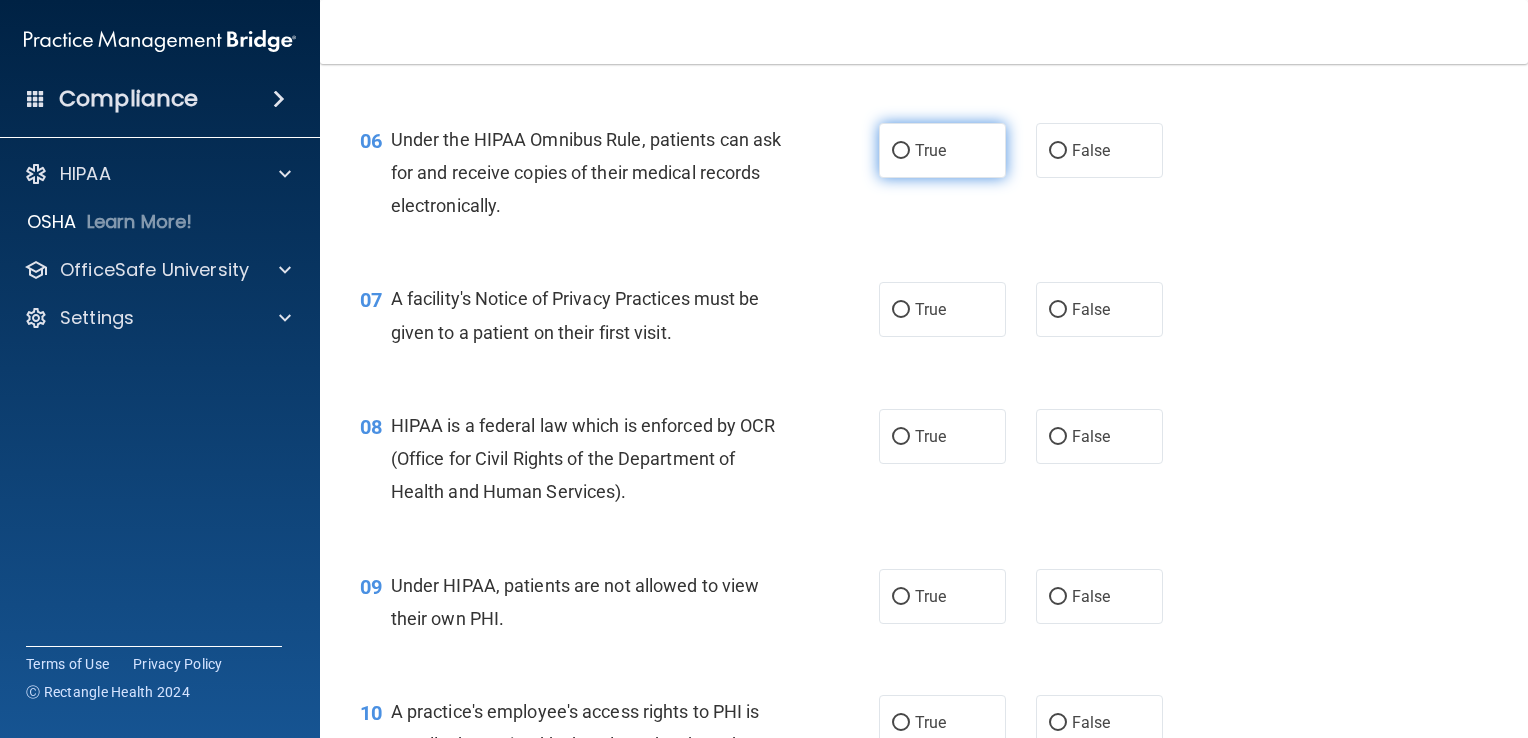 click on "True" at bounding box center (901, 151) 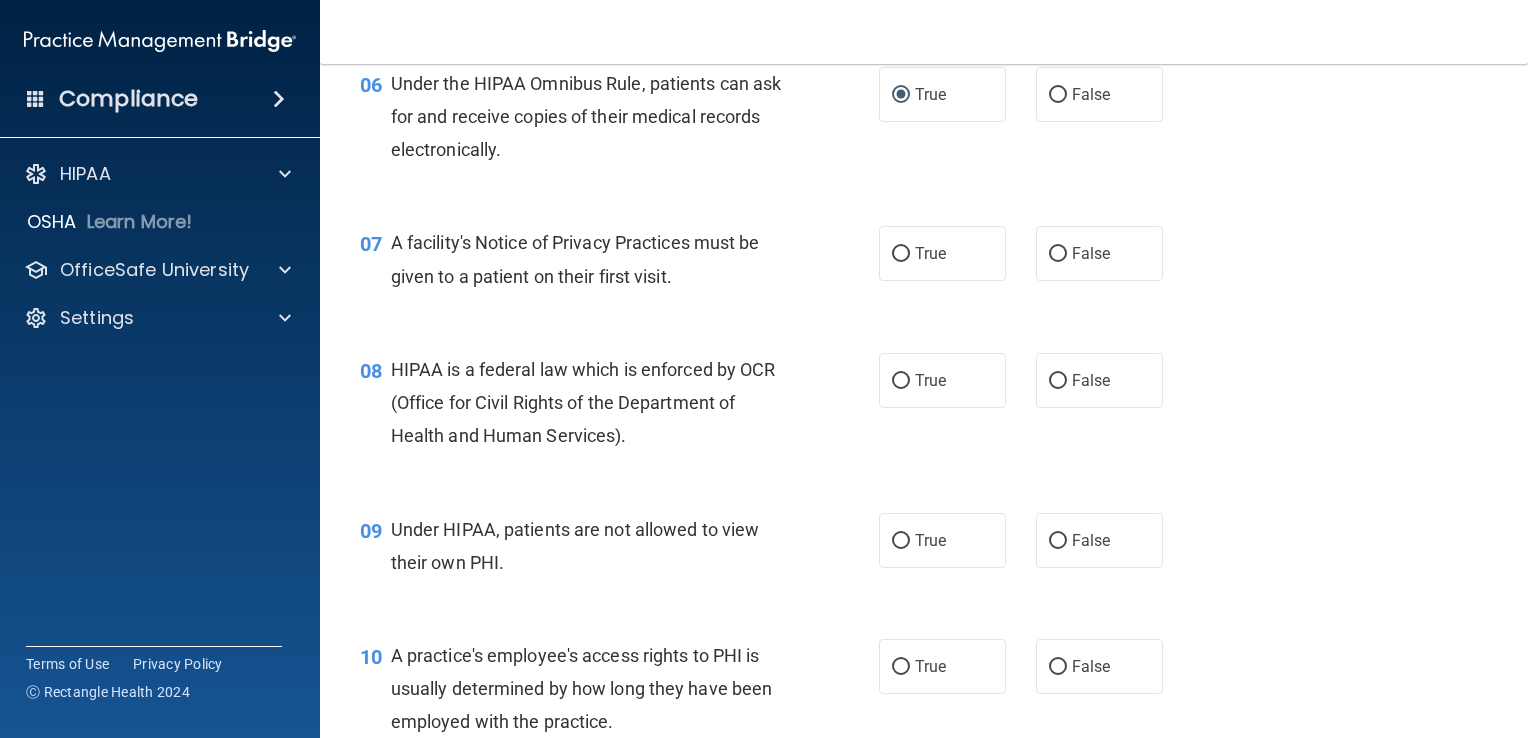 scroll, scrollTop: 1100, scrollLeft: 0, axis: vertical 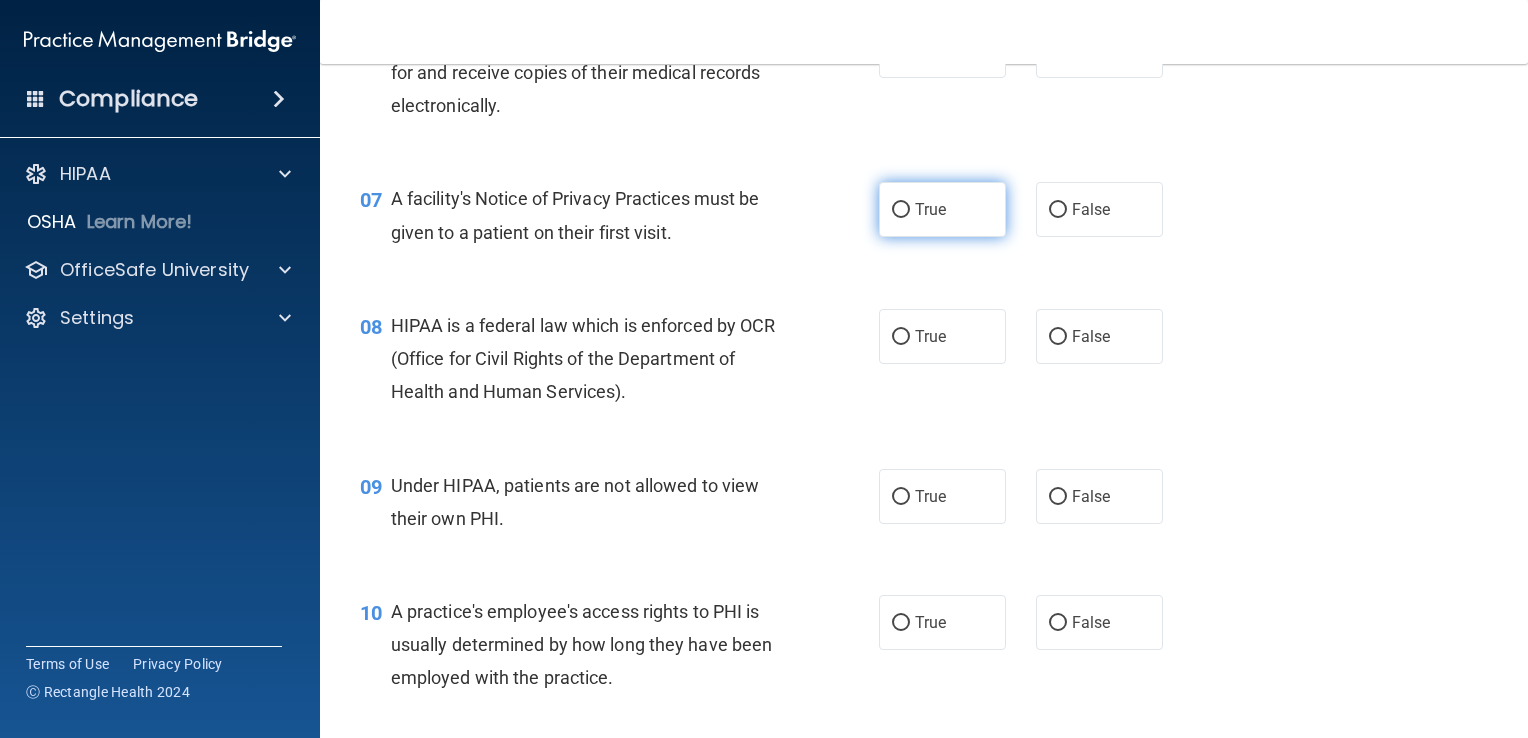 click on "True" at bounding box center [901, 210] 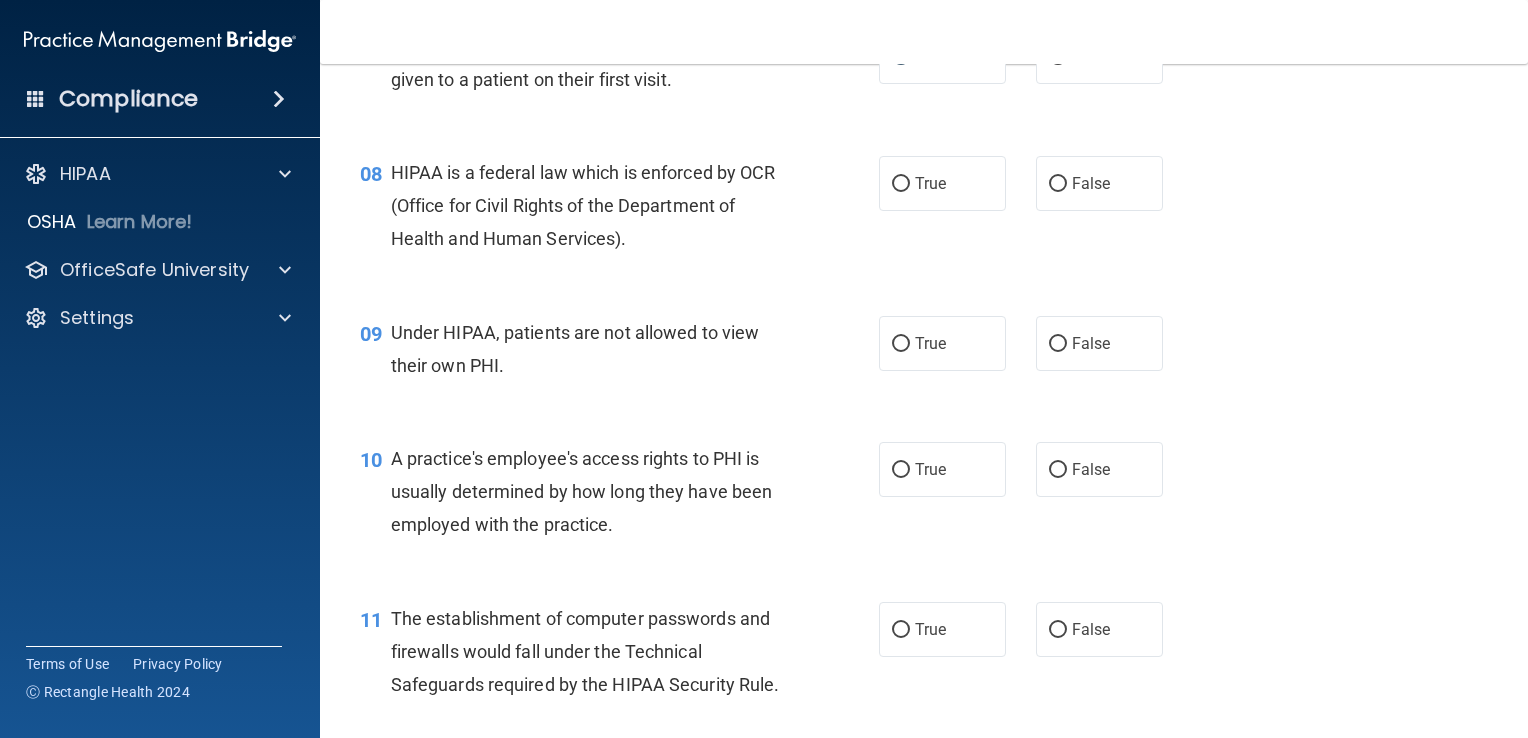 scroll, scrollTop: 1300, scrollLeft: 0, axis: vertical 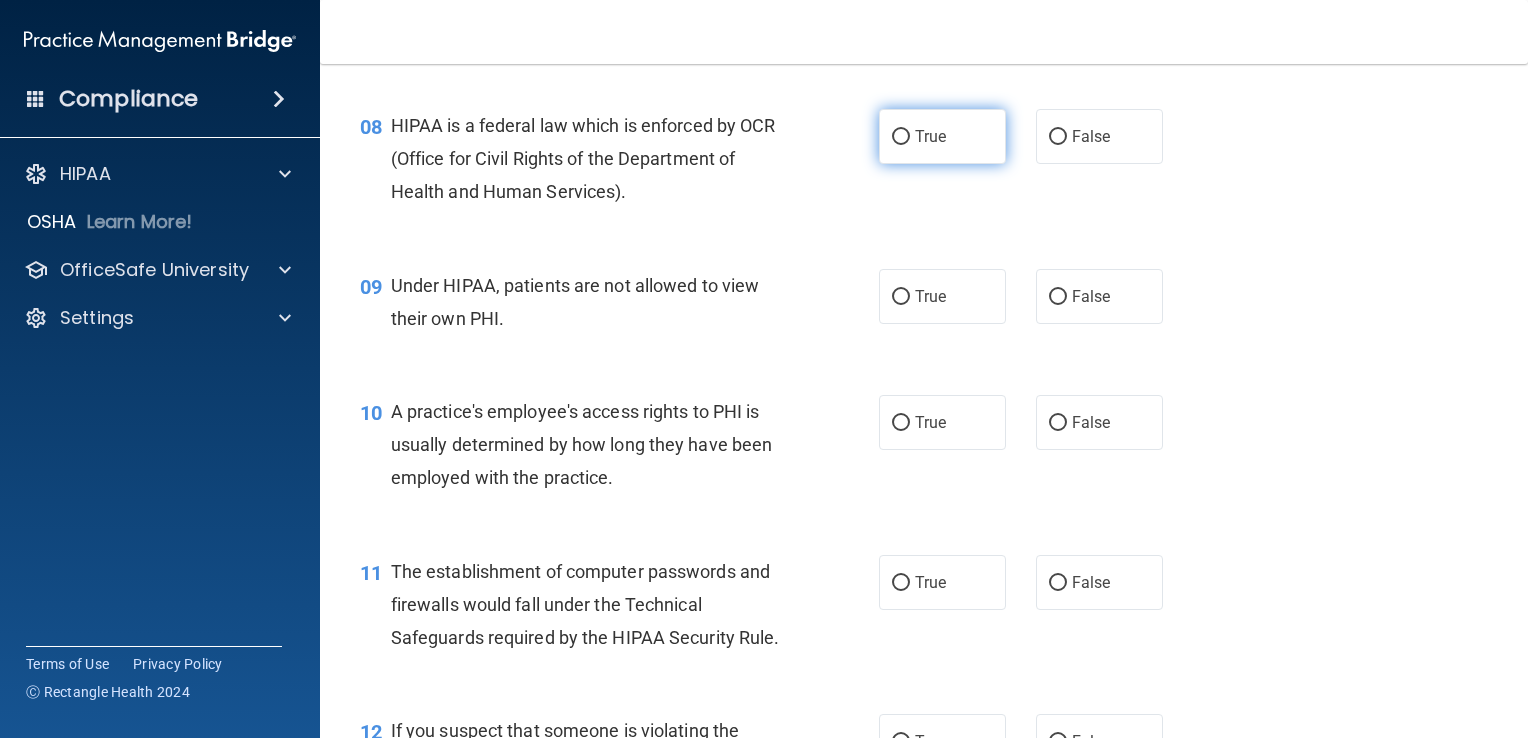 click on "True" at bounding box center (901, 137) 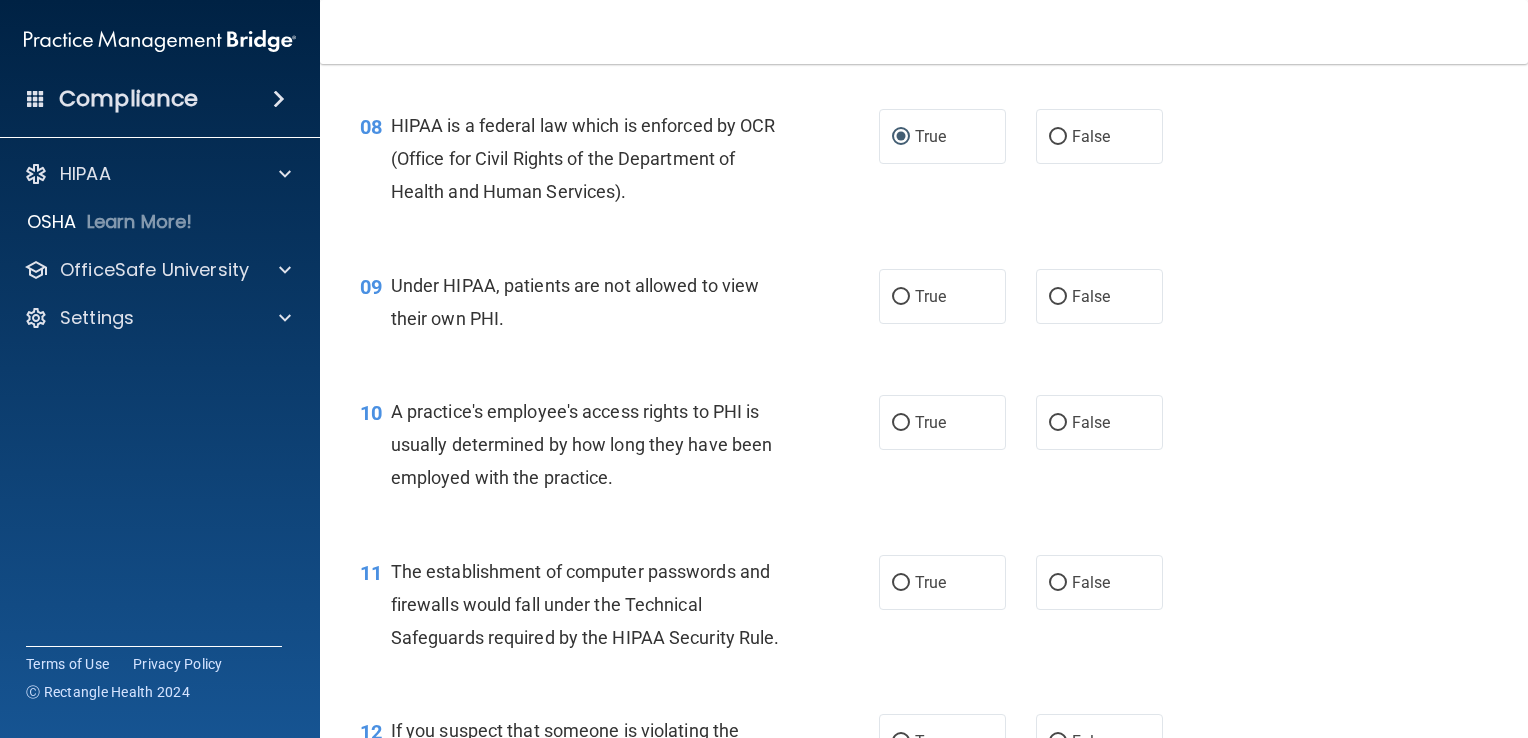 scroll, scrollTop: 1400, scrollLeft: 0, axis: vertical 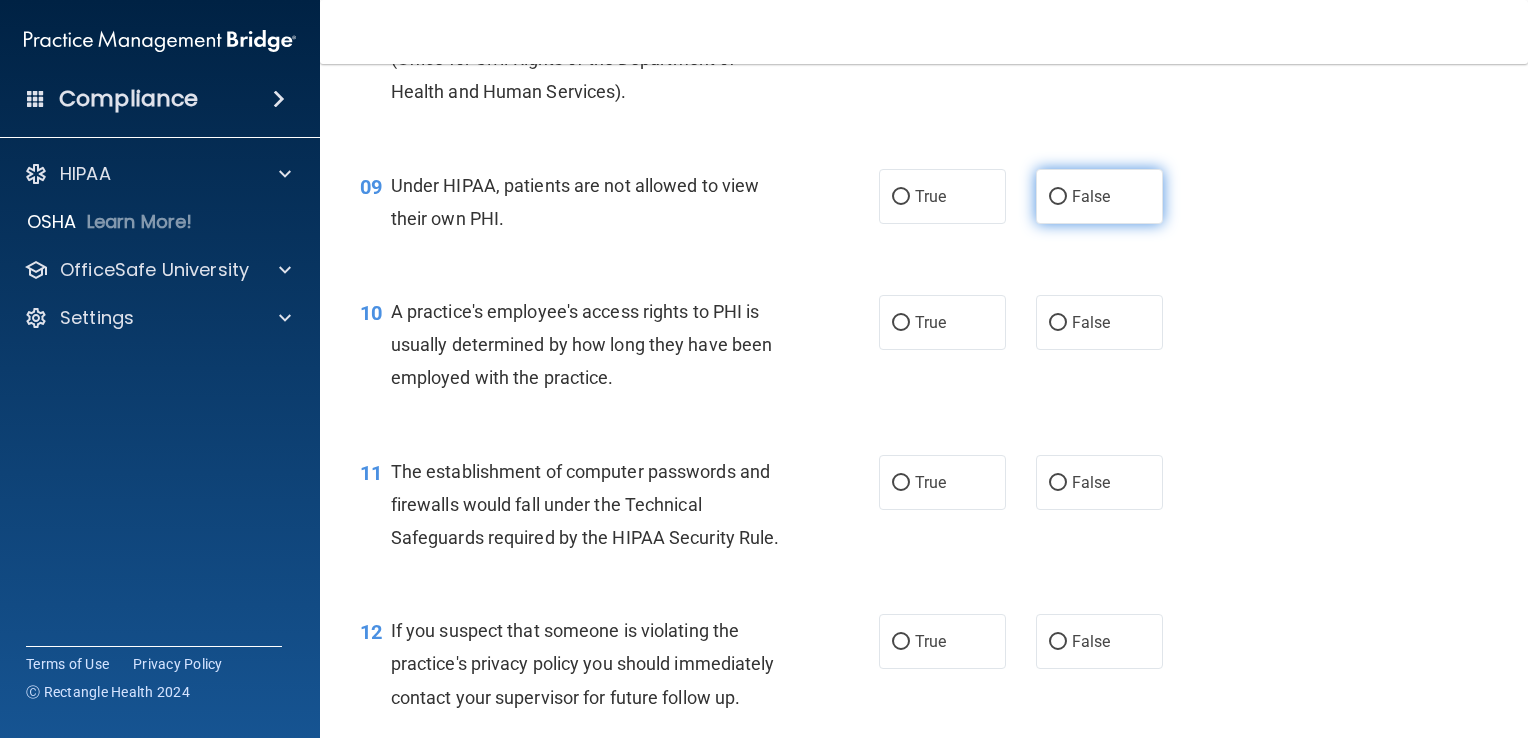 click on "False" at bounding box center [1058, 197] 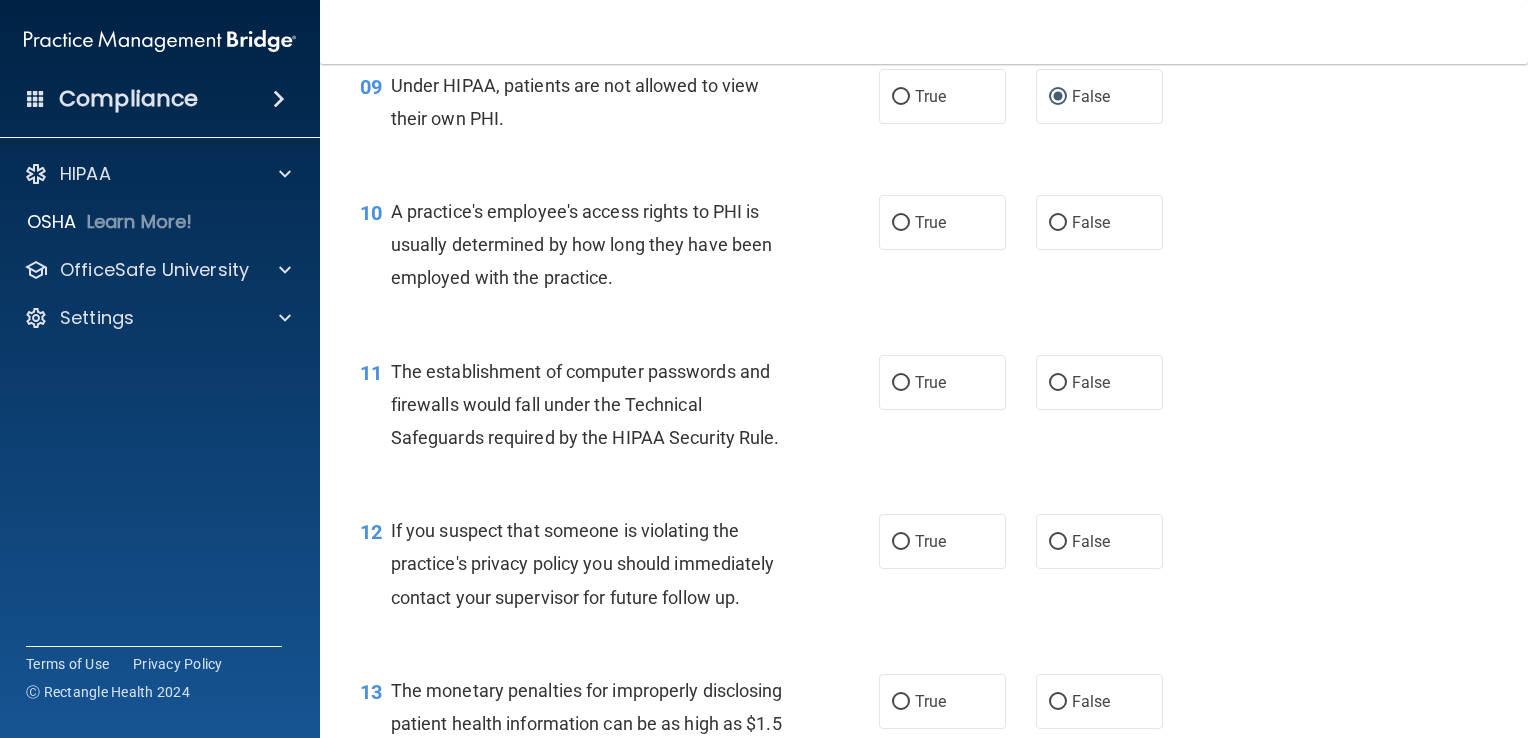 scroll, scrollTop: 1600, scrollLeft: 0, axis: vertical 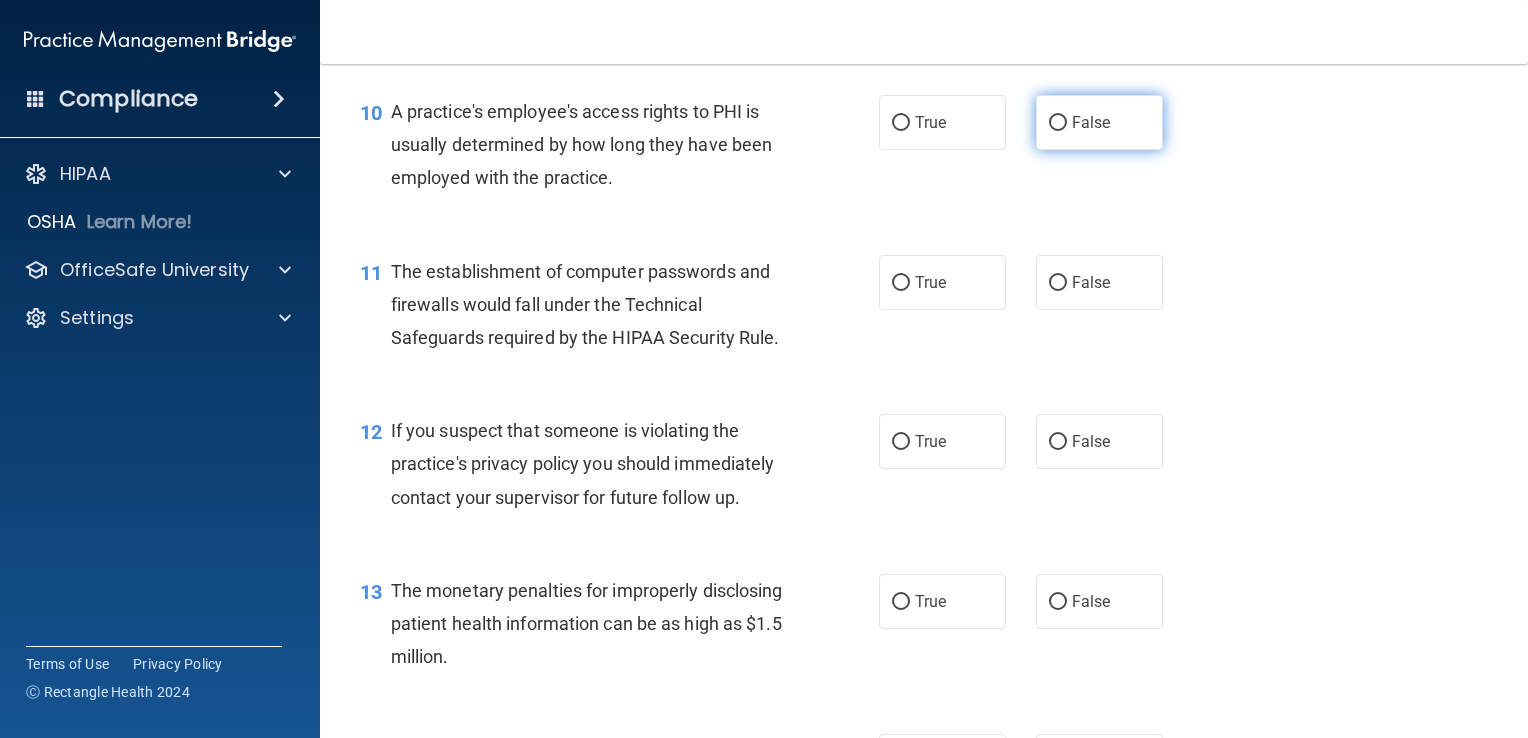 click on "False" at bounding box center [1058, 123] 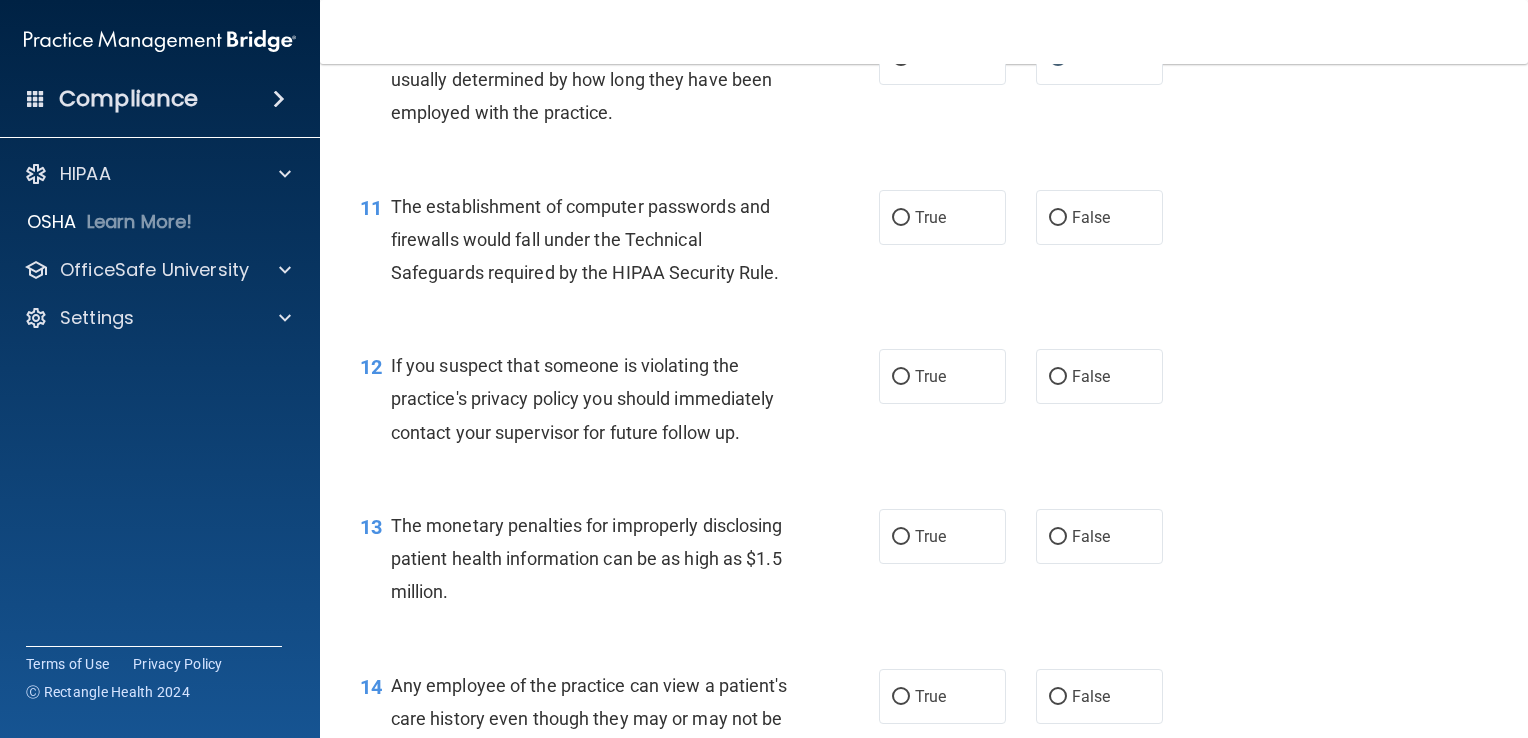 scroll, scrollTop: 1700, scrollLeft: 0, axis: vertical 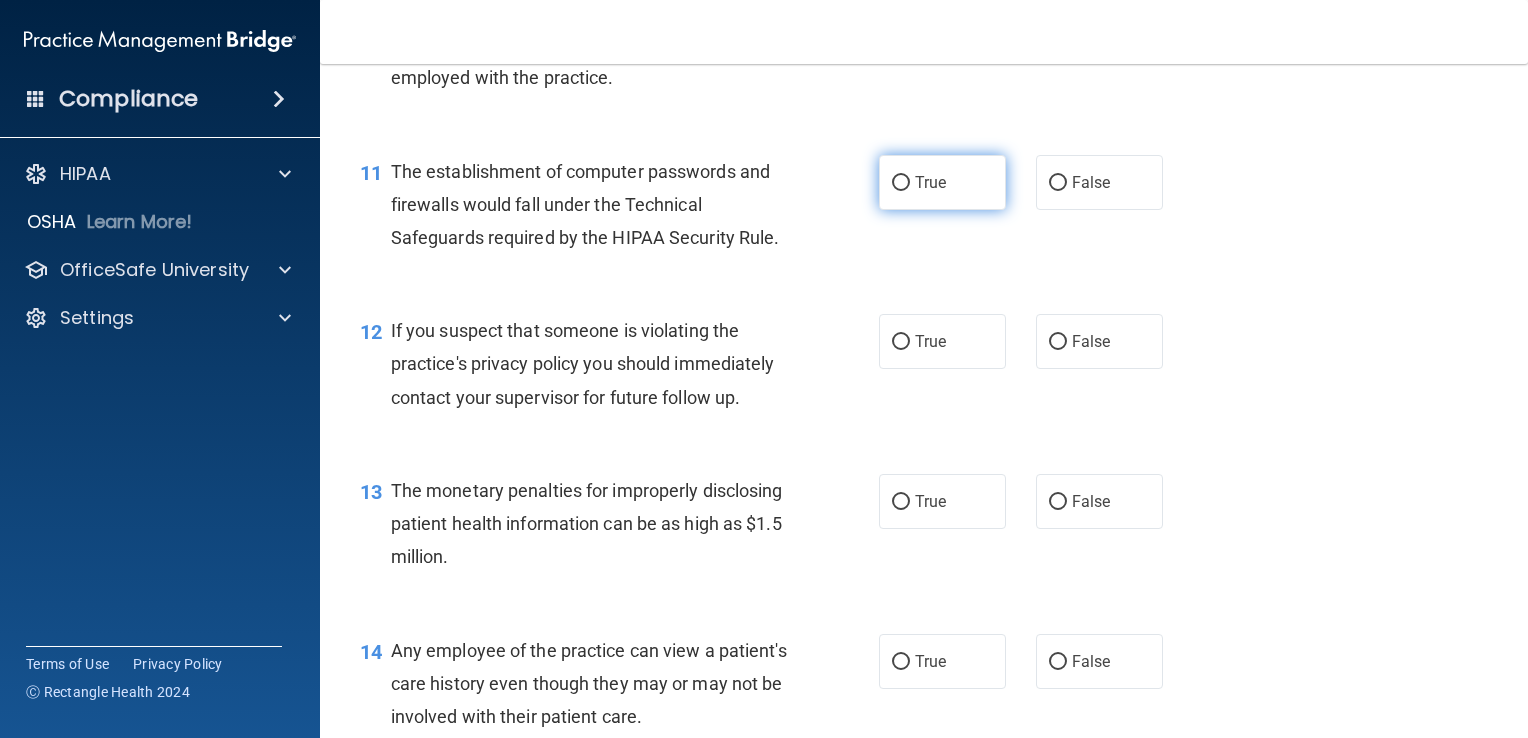 click on "True" at bounding box center (901, 183) 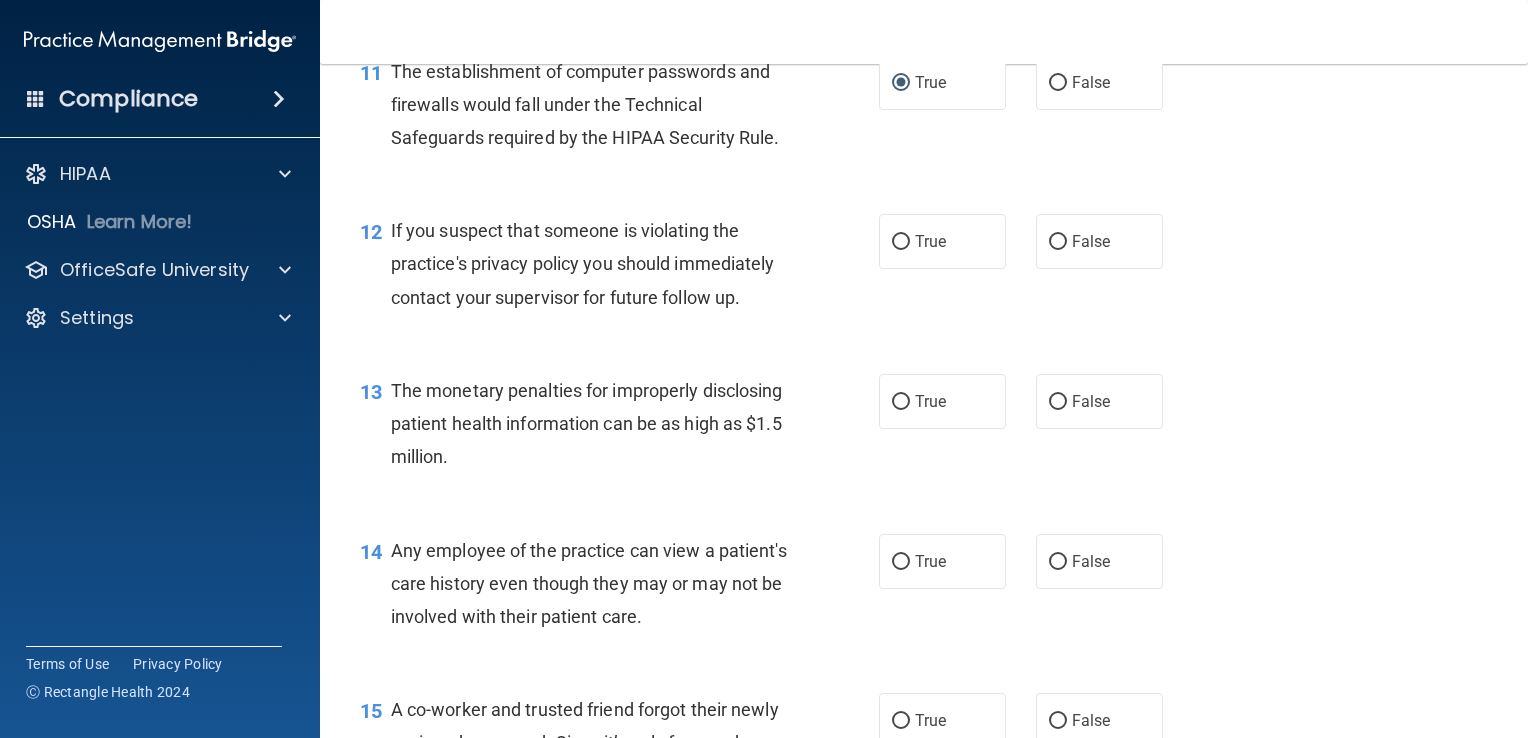 scroll, scrollTop: 1900, scrollLeft: 0, axis: vertical 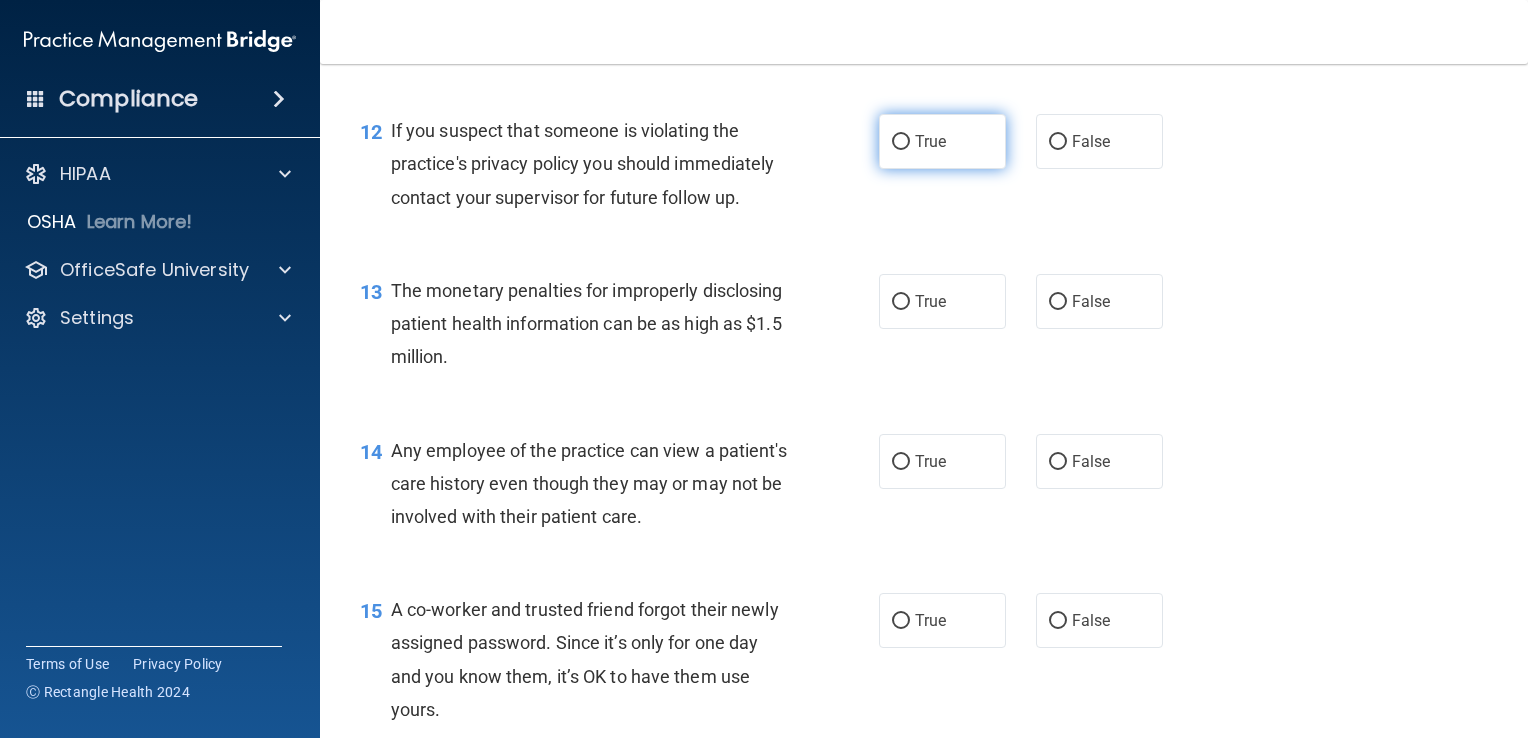 drag, startPoint x: 893, startPoint y: 172, endPoint x: 903, endPoint y: 175, distance: 10.440307 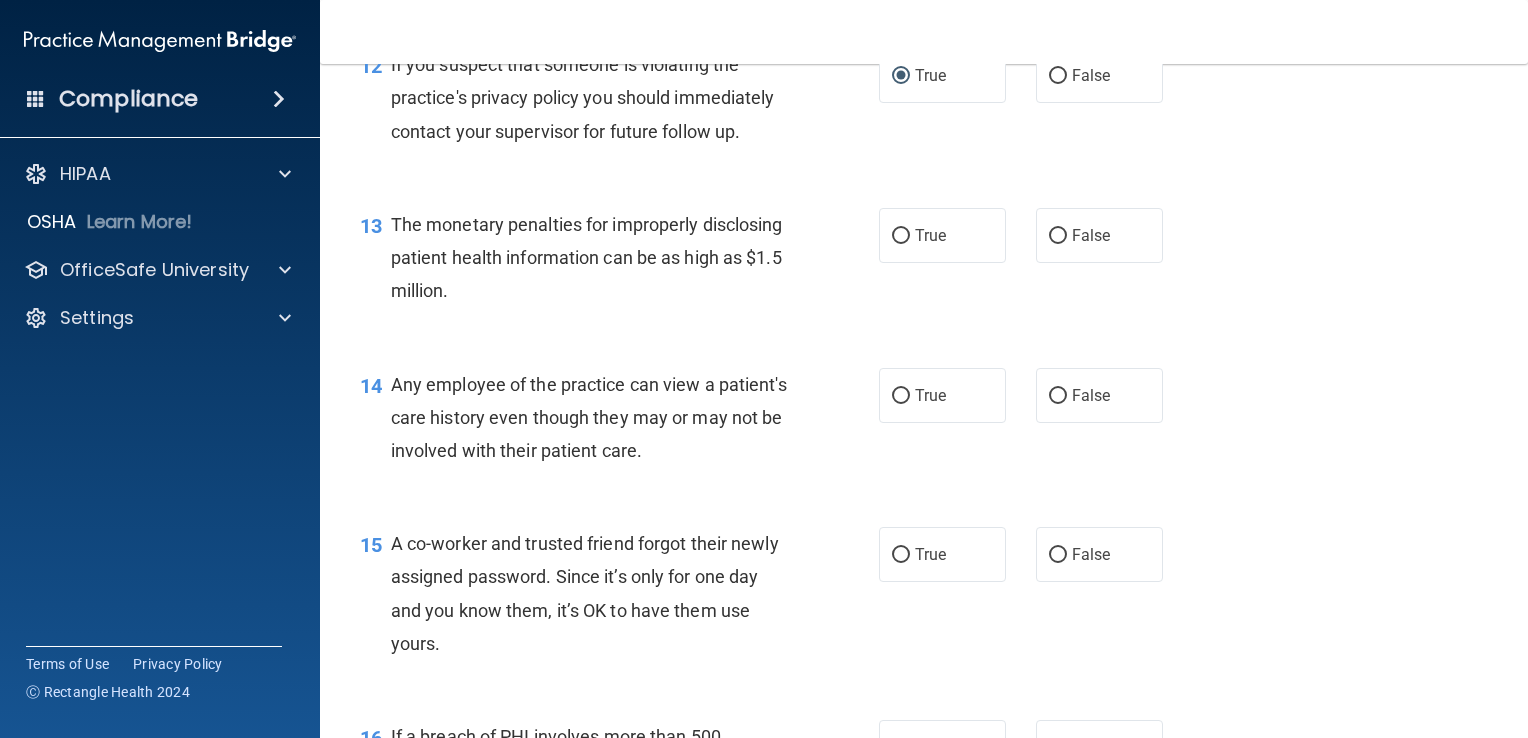 scroll, scrollTop: 2000, scrollLeft: 0, axis: vertical 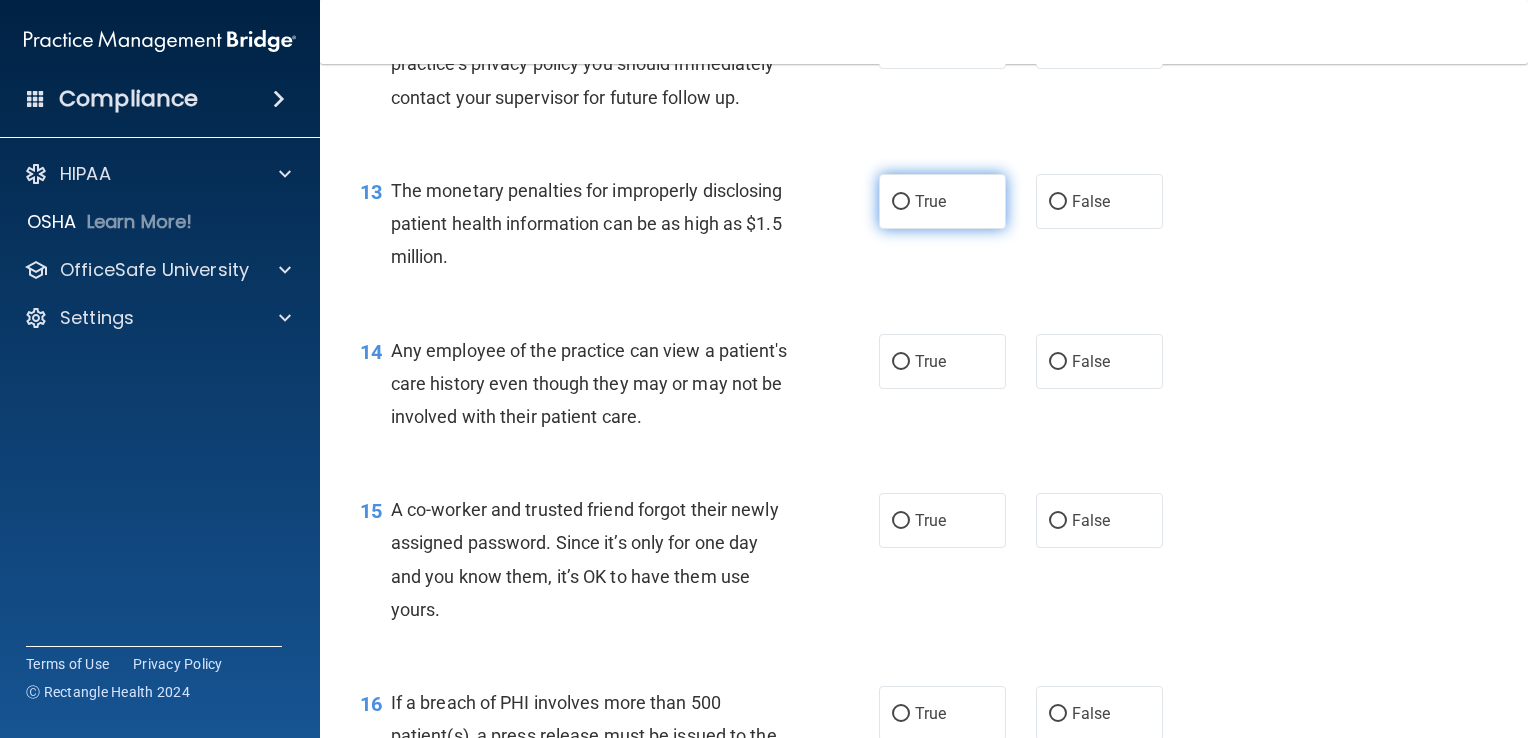 click on "True" at bounding box center (901, 202) 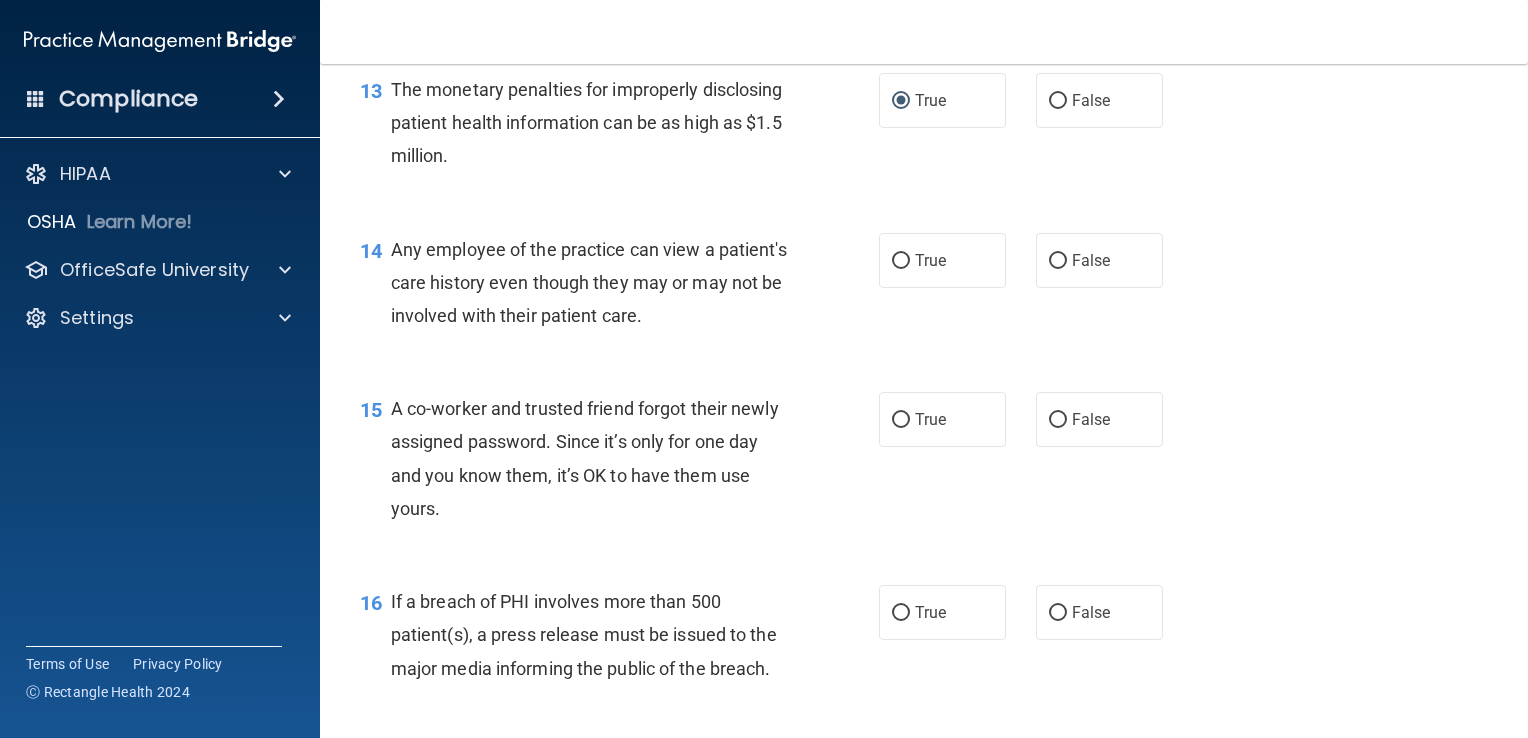 scroll, scrollTop: 2200, scrollLeft: 0, axis: vertical 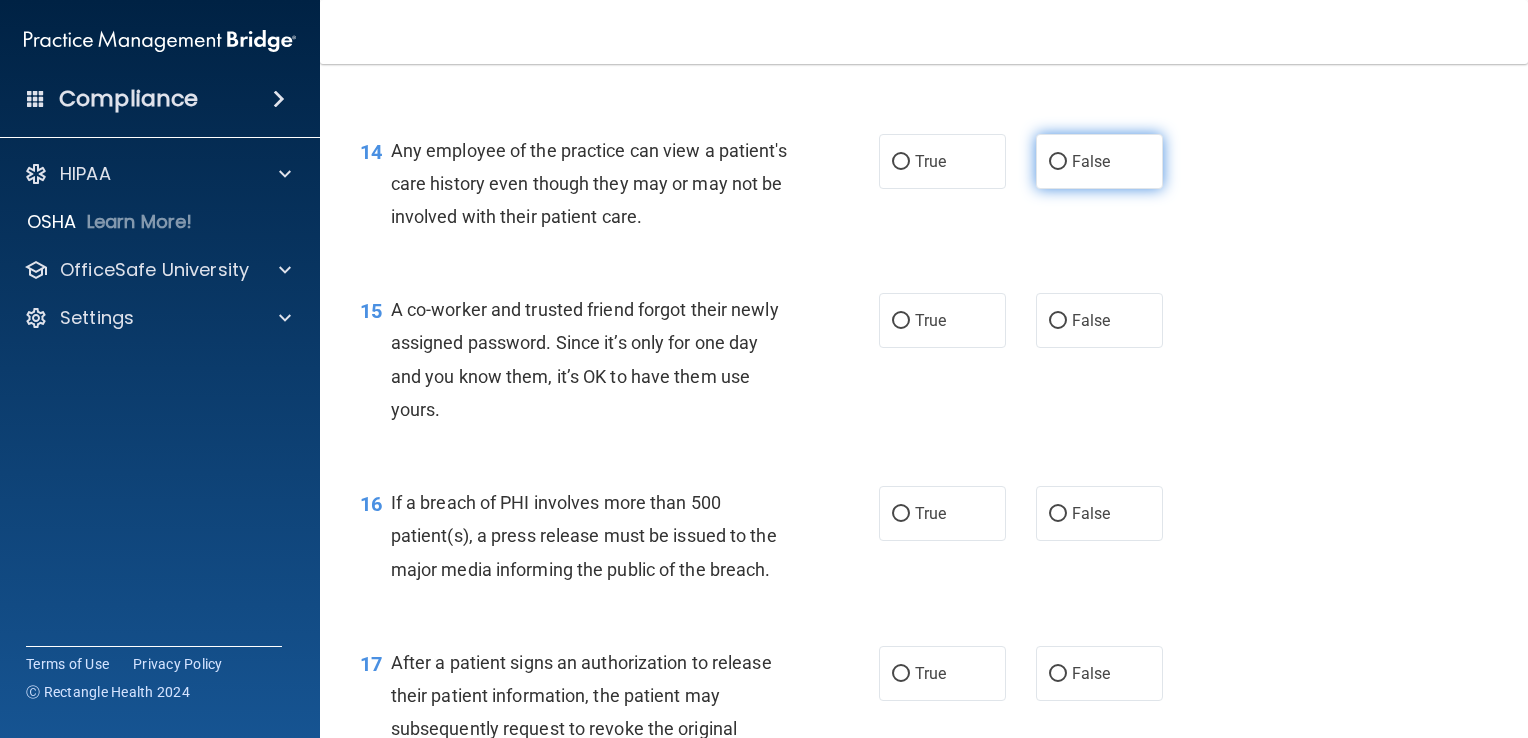 click on "False" at bounding box center [1058, 162] 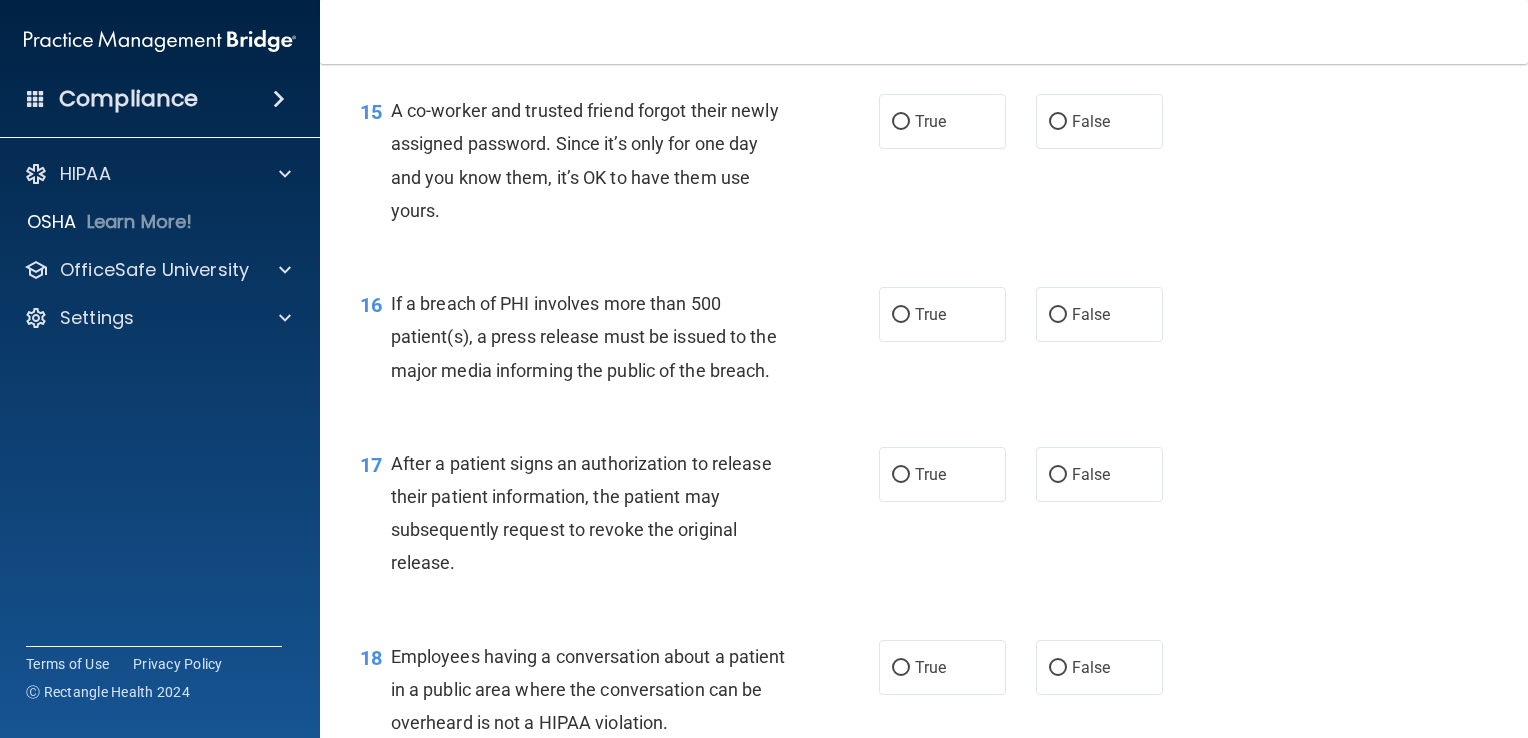 scroll, scrollTop: 2400, scrollLeft: 0, axis: vertical 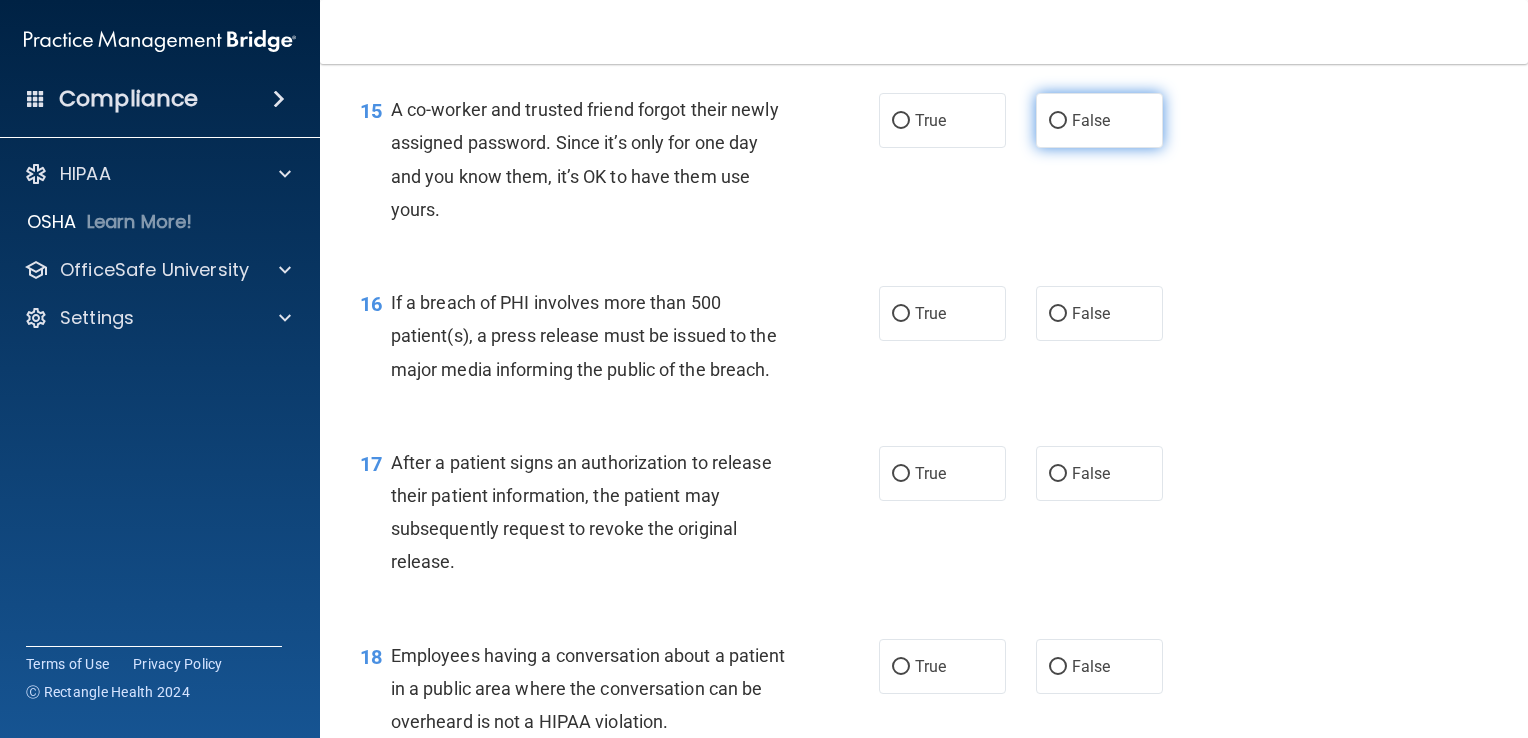 click on "False" at bounding box center [1058, 121] 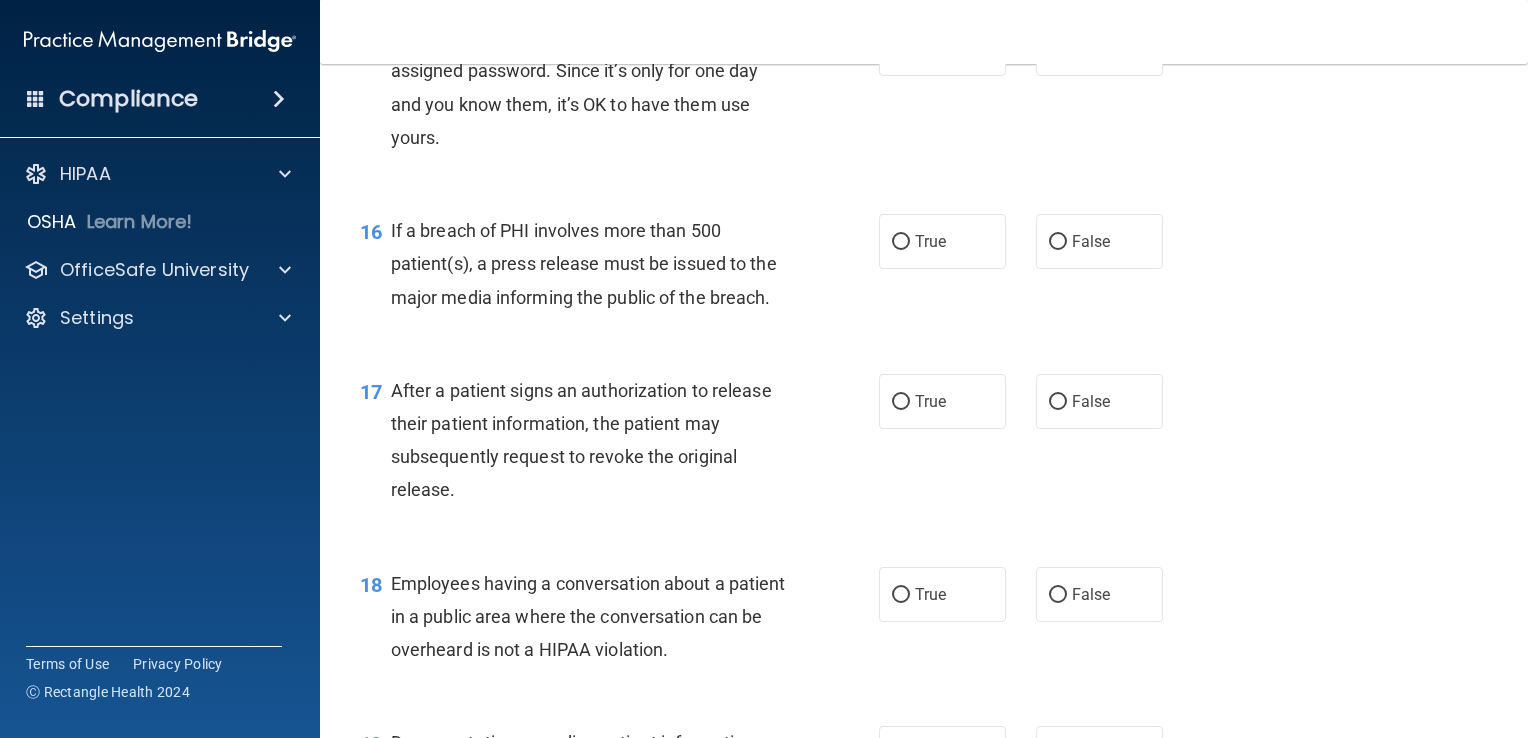 scroll, scrollTop: 2500, scrollLeft: 0, axis: vertical 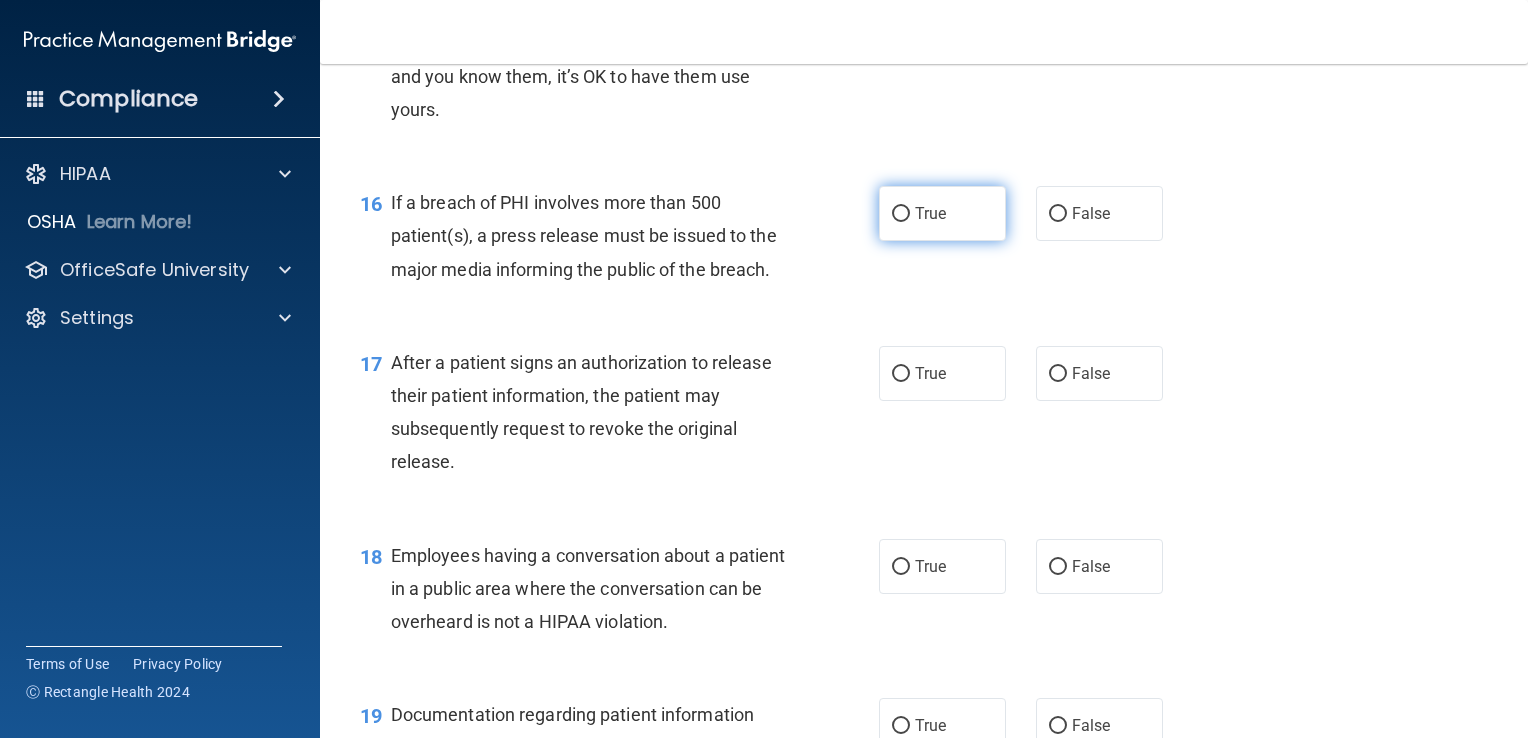 click on "True" at bounding box center (901, 214) 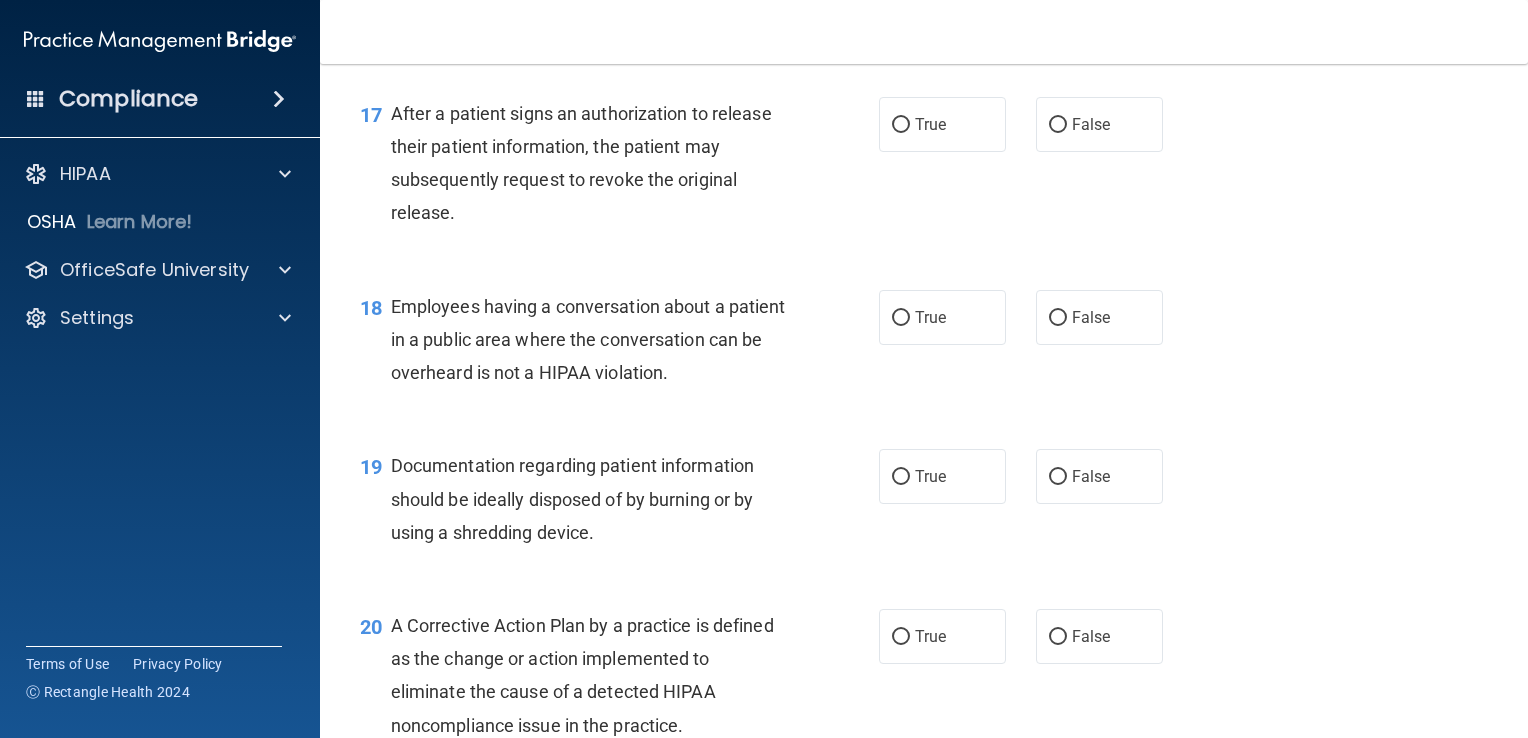 scroll, scrollTop: 2700, scrollLeft: 0, axis: vertical 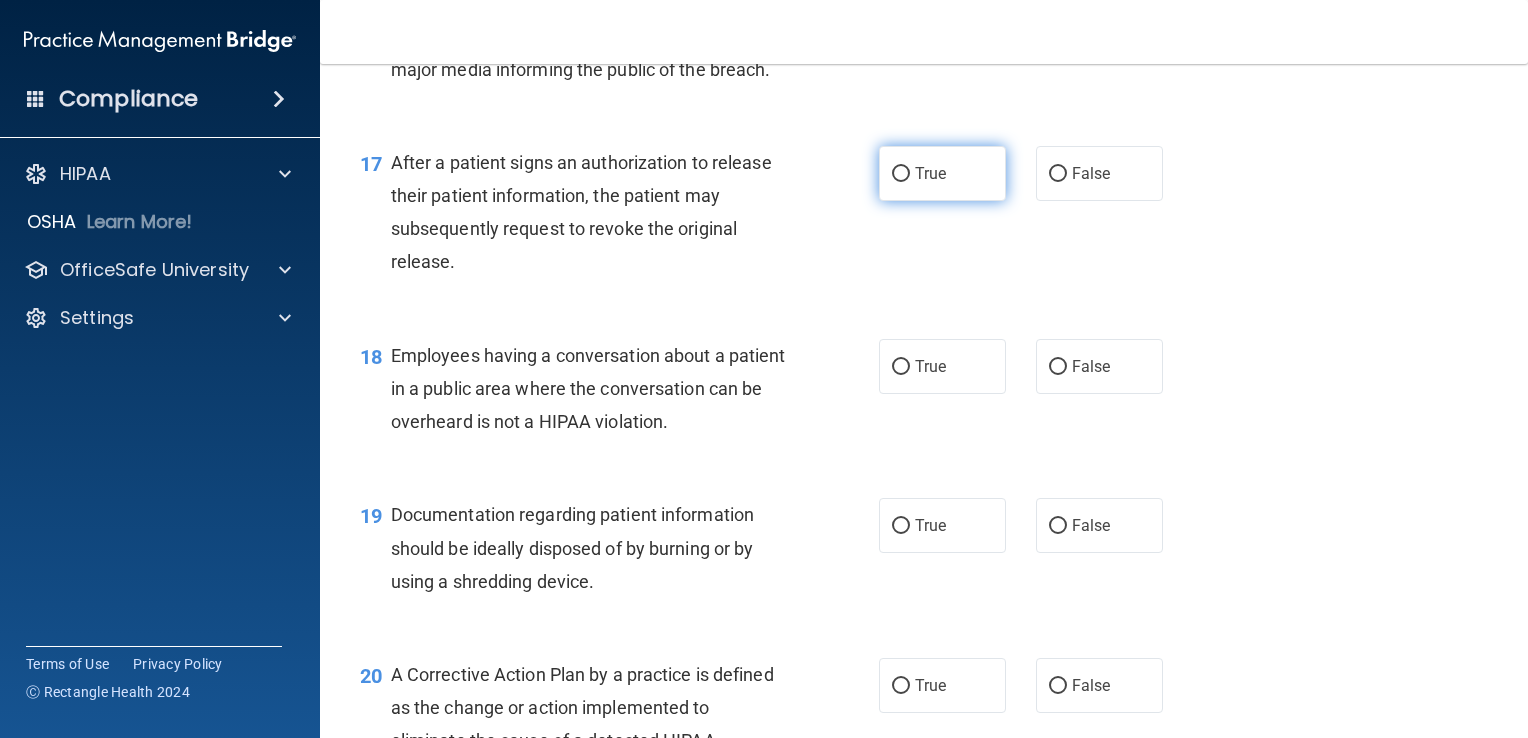 click on "True" at bounding box center (901, 174) 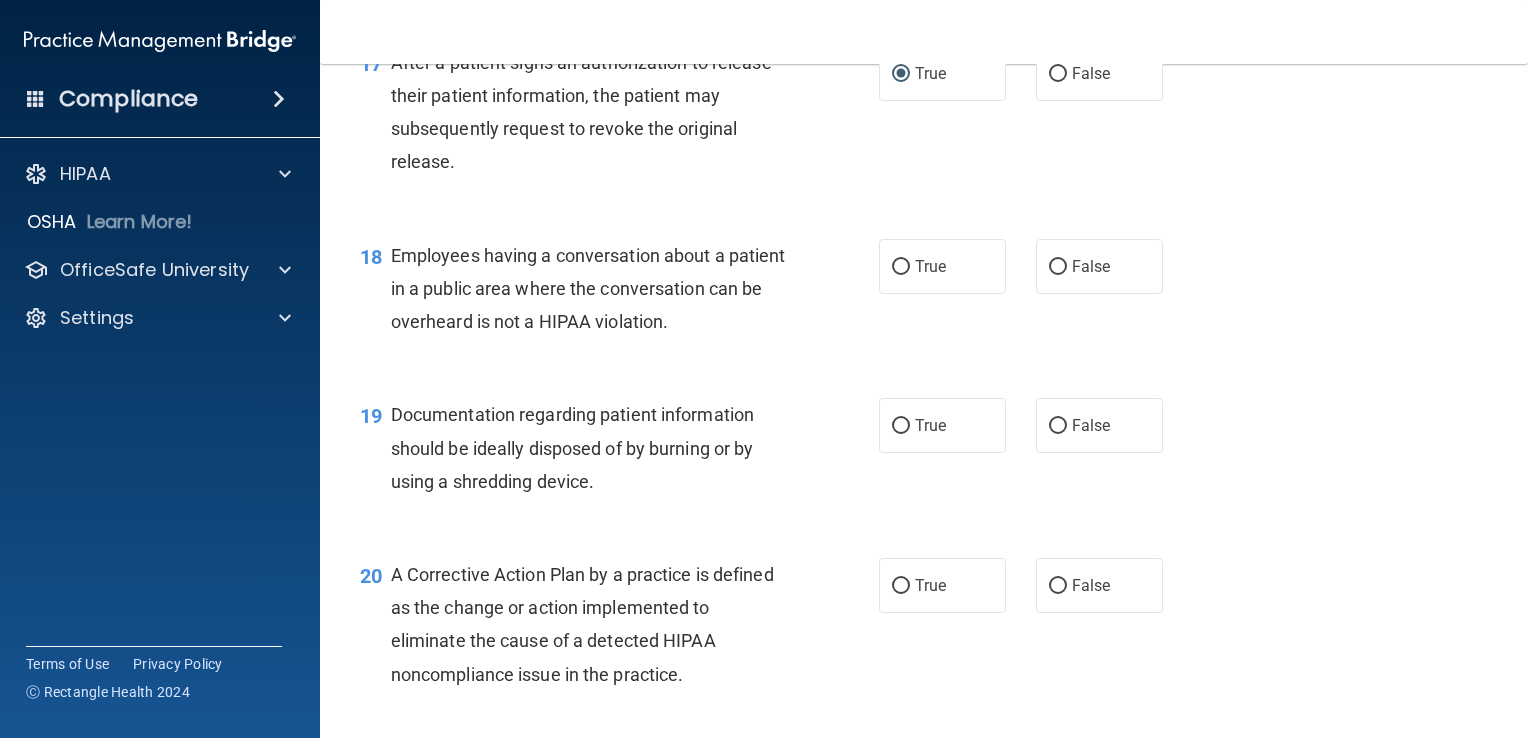 scroll, scrollTop: 2900, scrollLeft: 0, axis: vertical 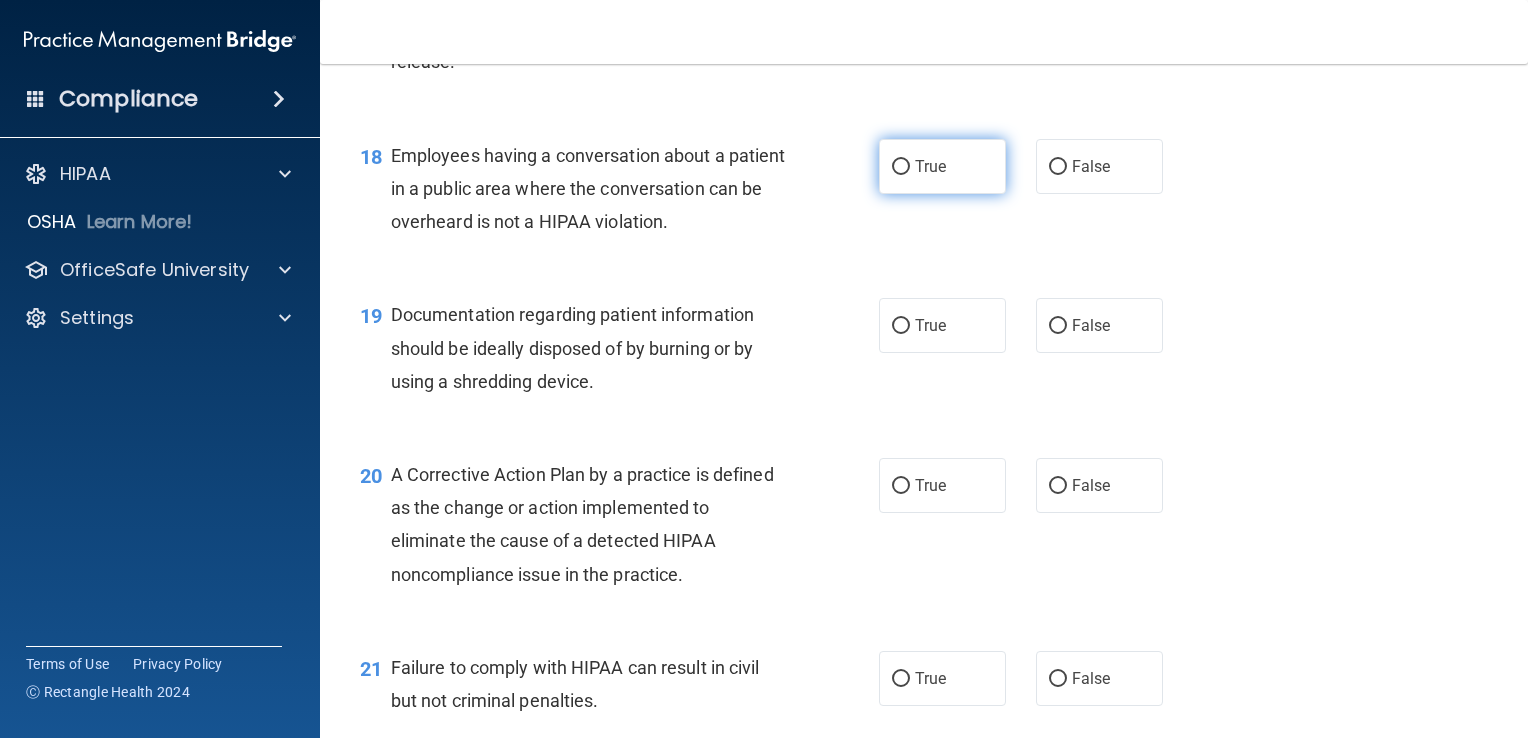 click on "True" at bounding box center (901, 167) 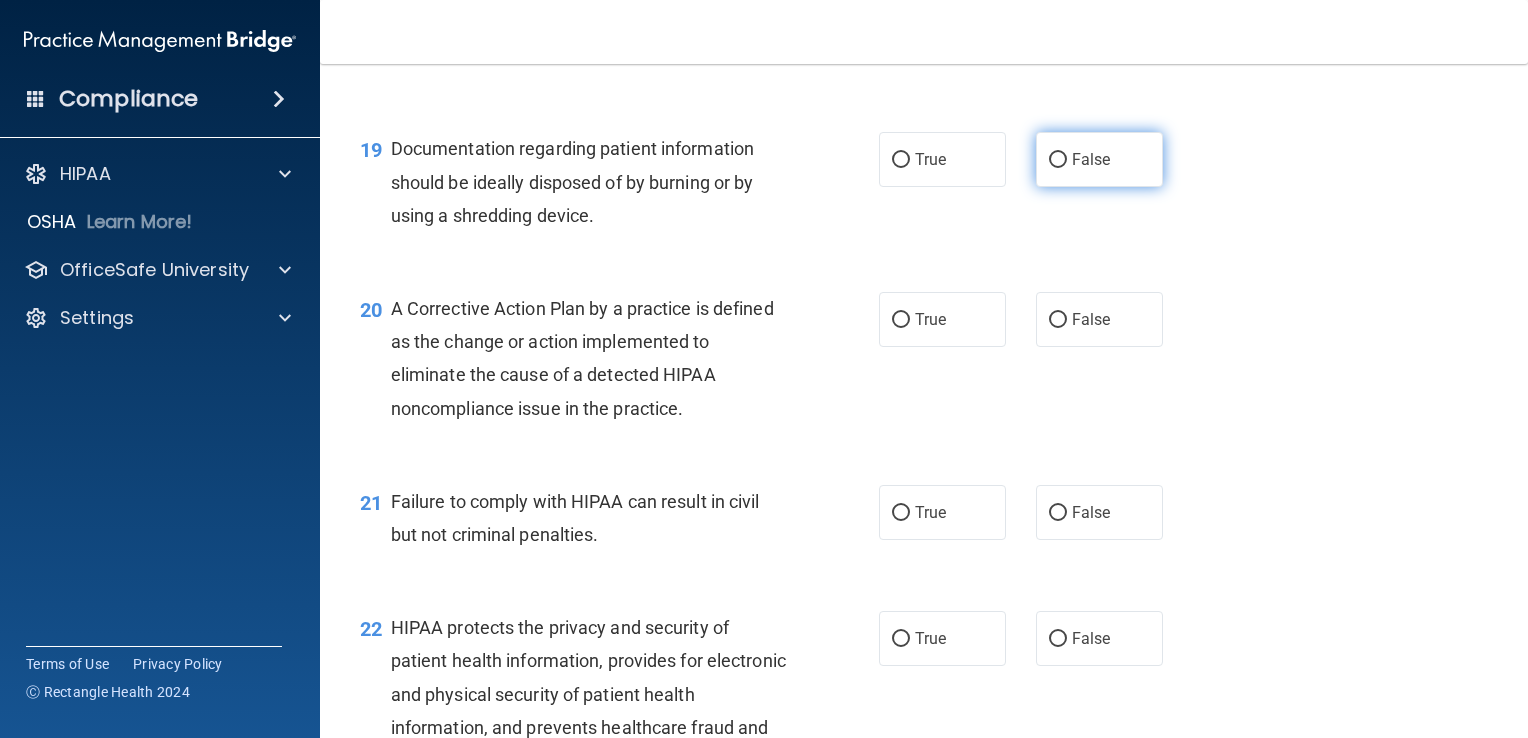 scroll, scrollTop: 3100, scrollLeft: 0, axis: vertical 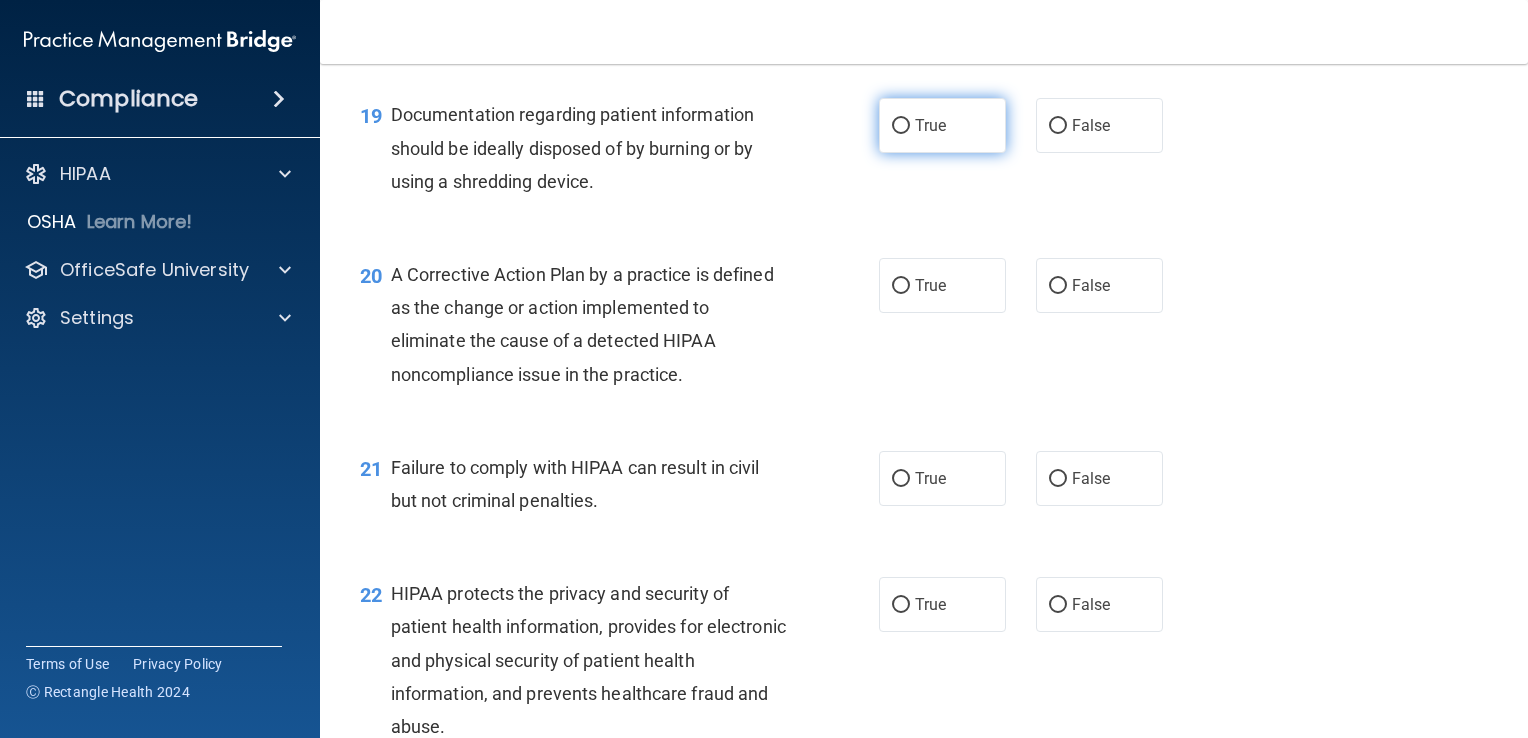 click on "True" at bounding box center [901, 126] 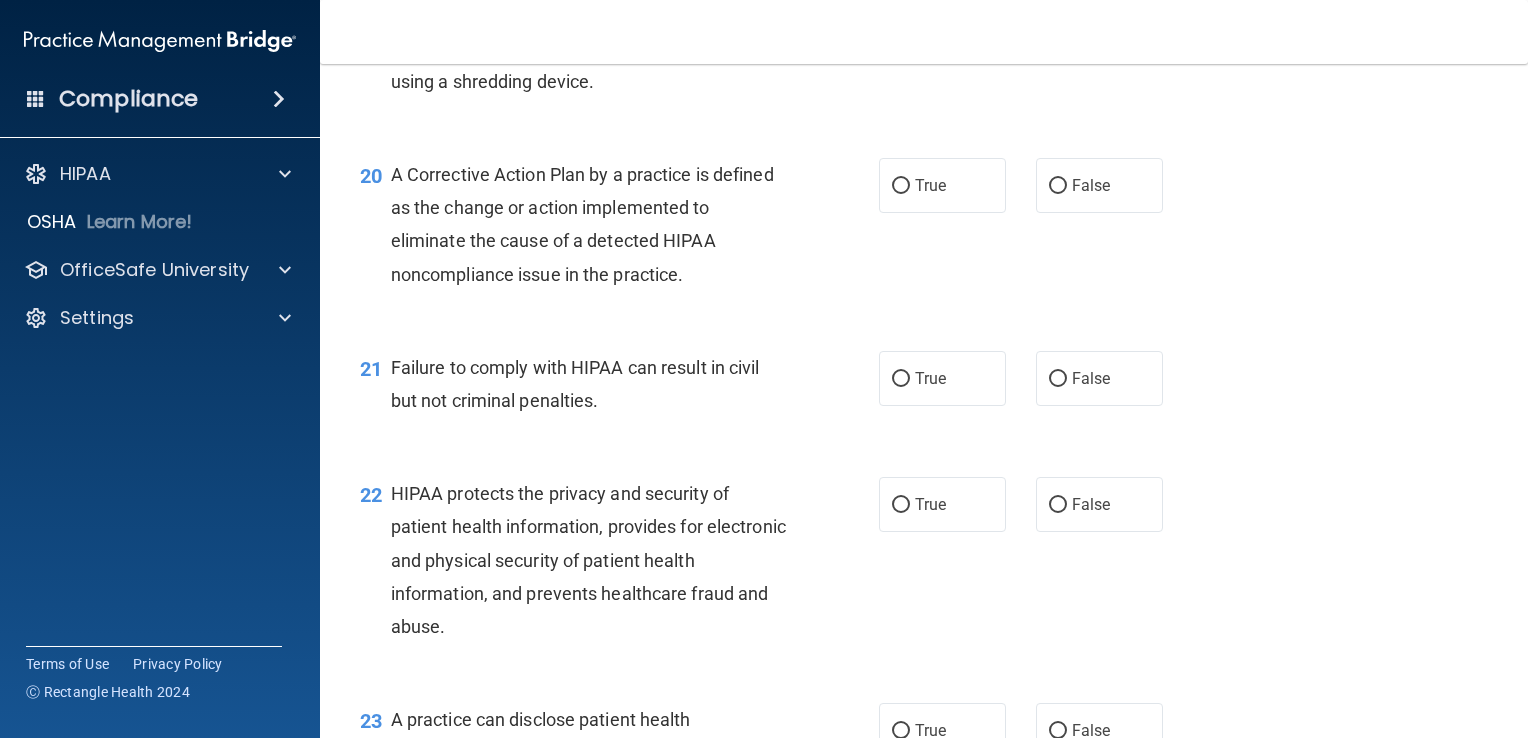 scroll, scrollTop: 3300, scrollLeft: 0, axis: vertical 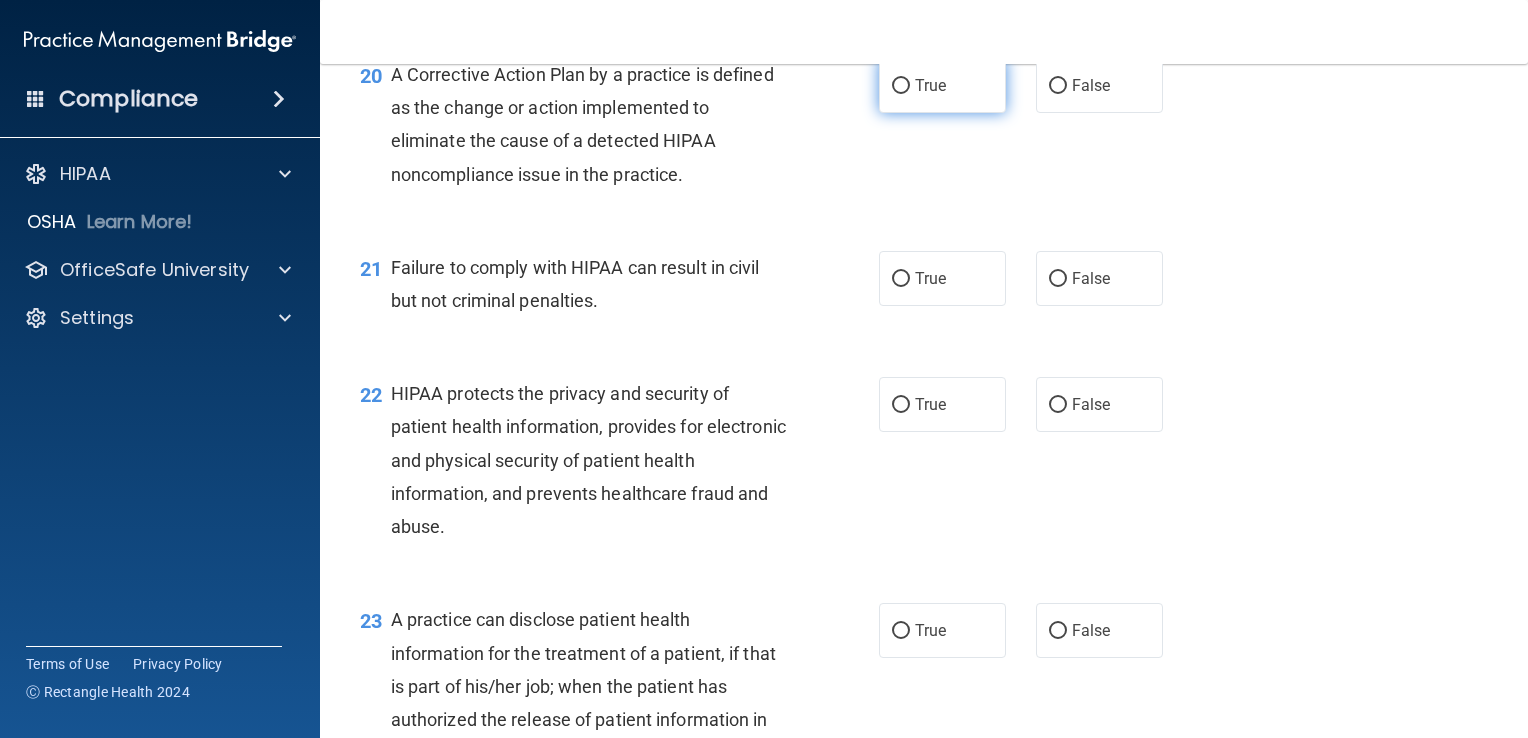 click on "True" at bounding box center (901, 86) 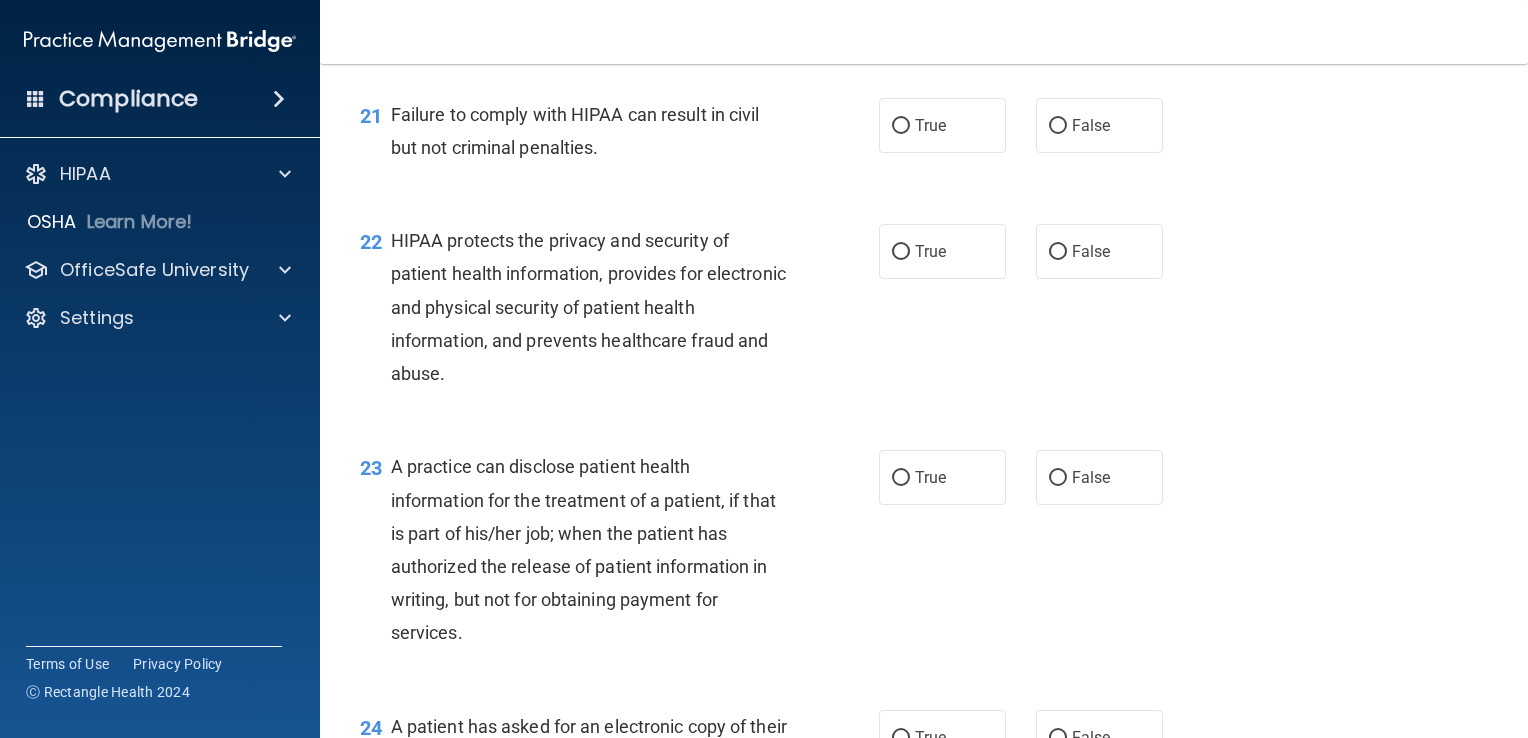 scroll, scrollTop: 3500, scrollLeft: 0, axis: vertical 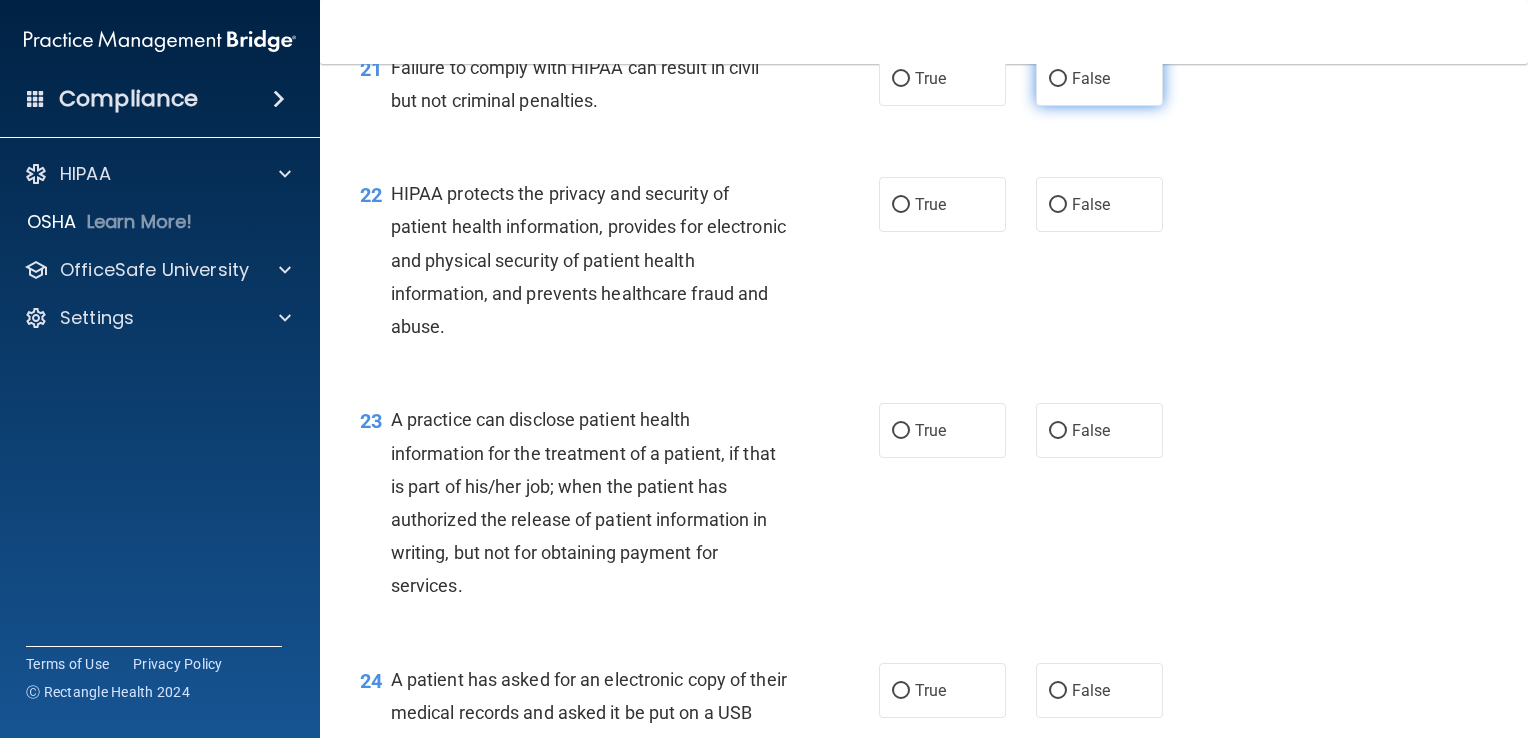 click on "False" at bounding box center [1058, 79] 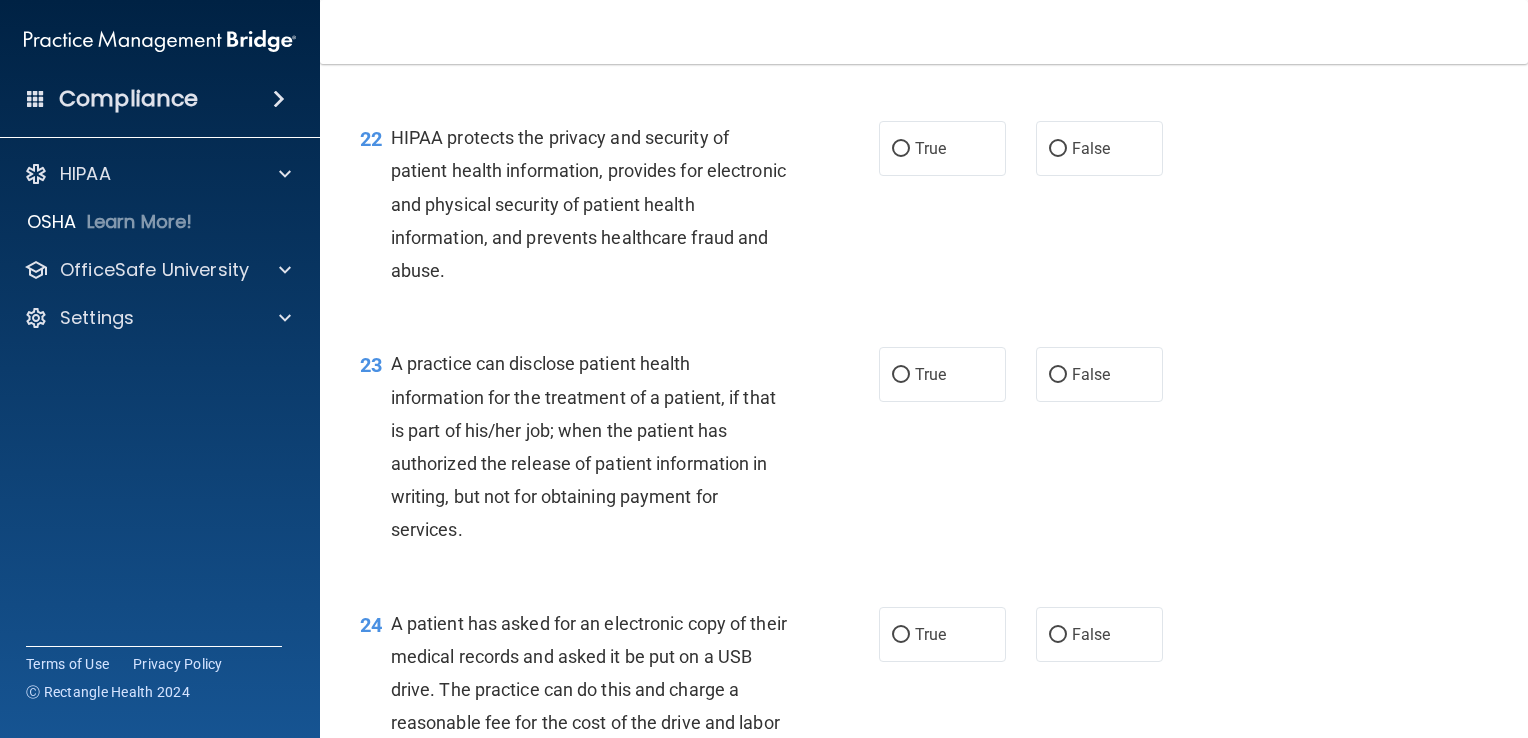 scroll, scrollTop: 3600, scrollLeft: 0, axis: vertical 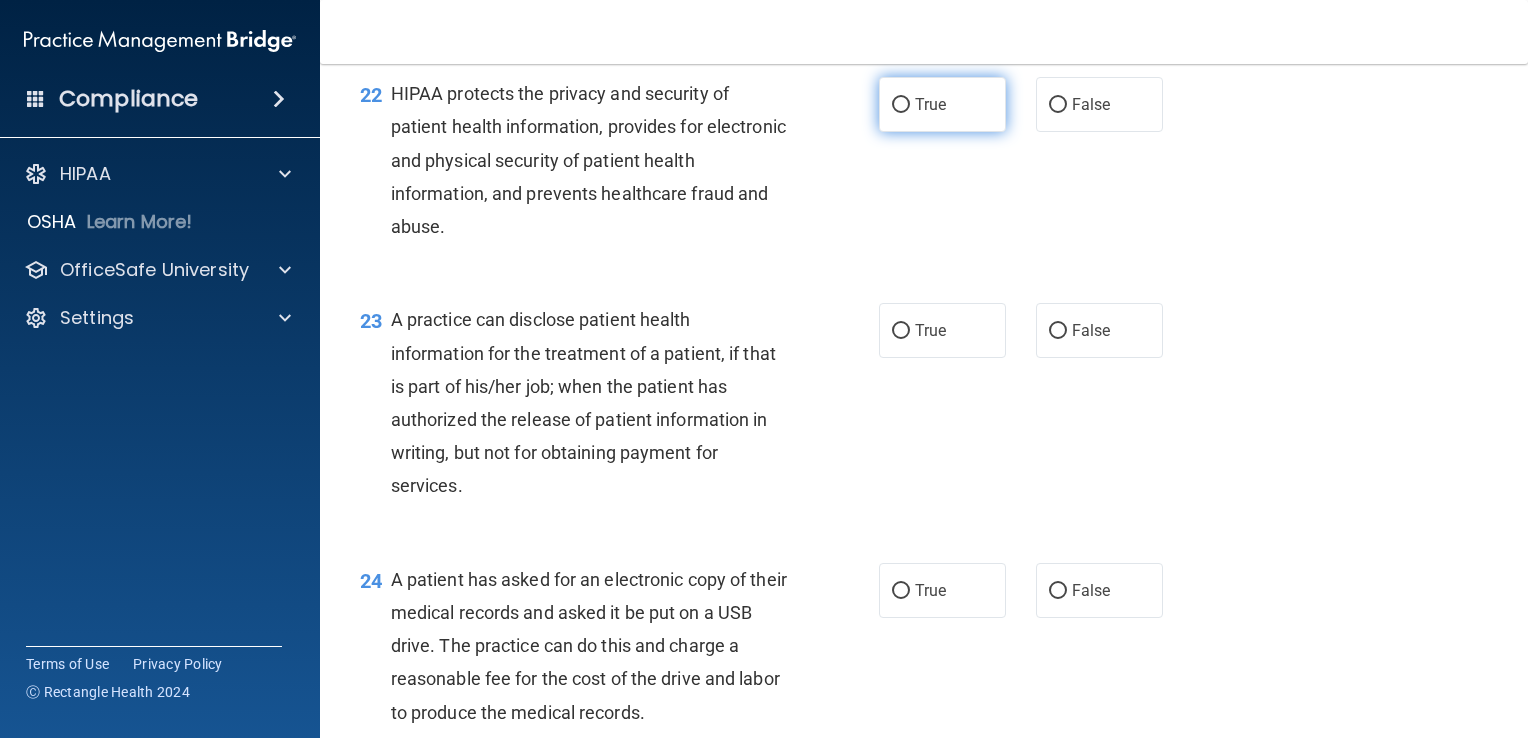 click on "True" at bounding box center [901, 105] 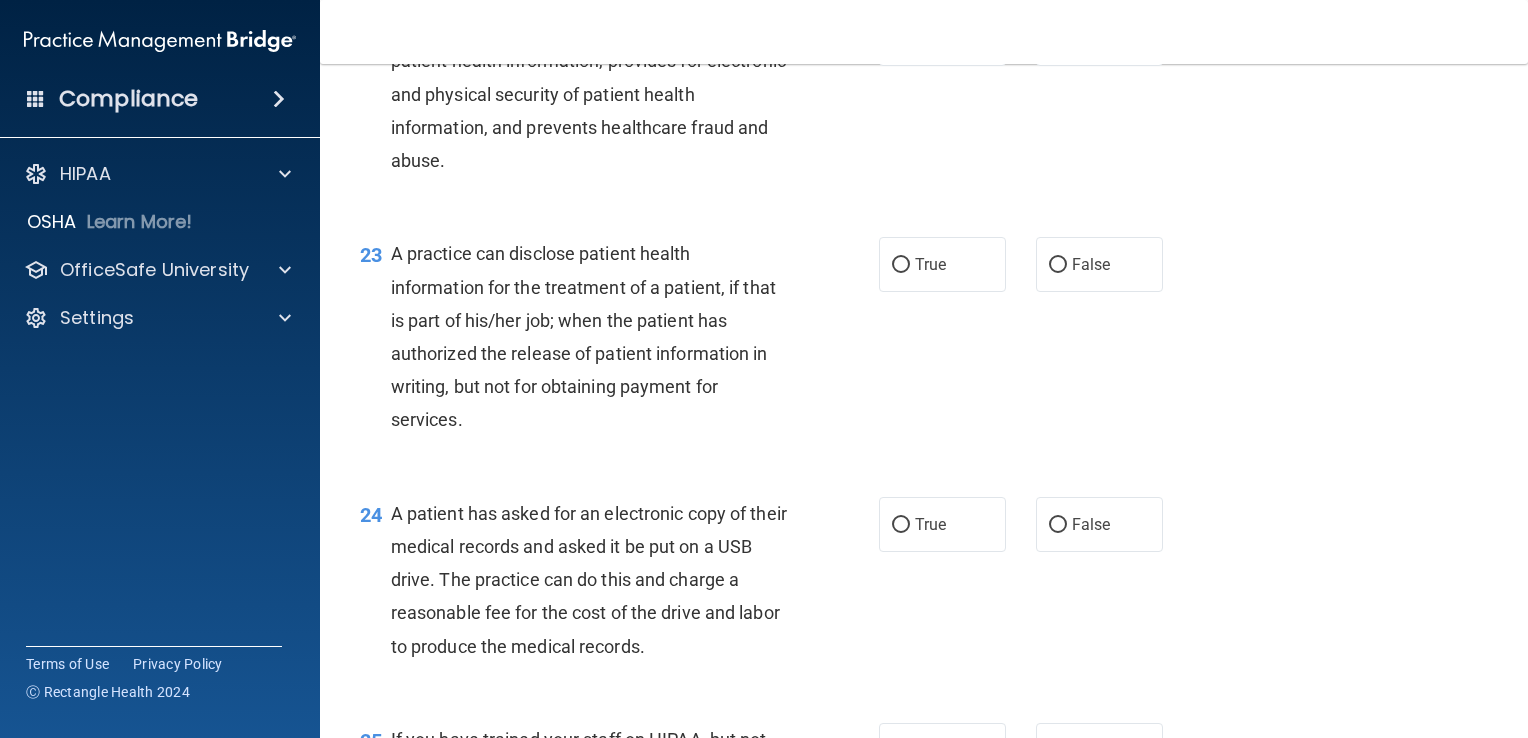 scroll, scrollTop: 3700, scrollLeft: 0, axis: vertical 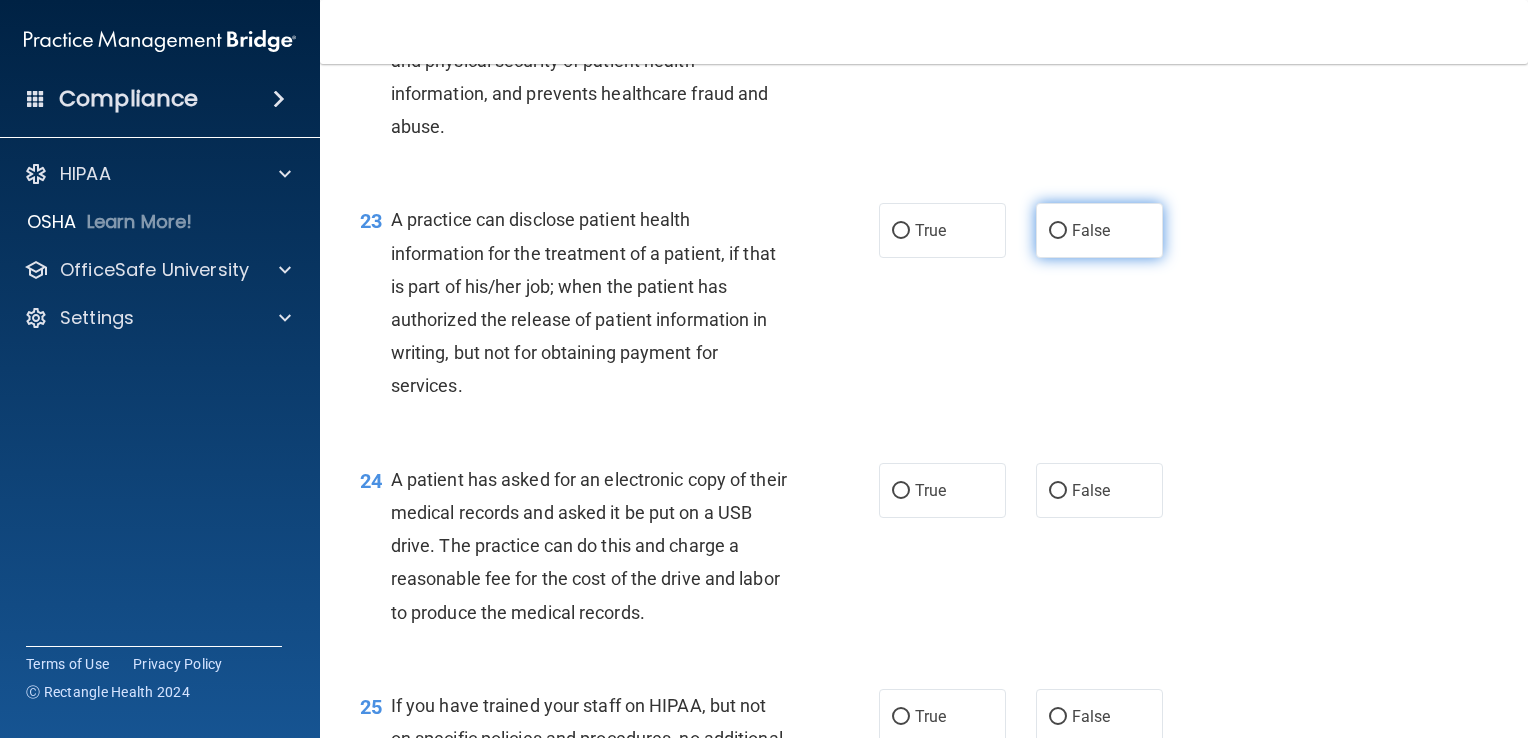 click on "False" at bounding box center [1058, 231] 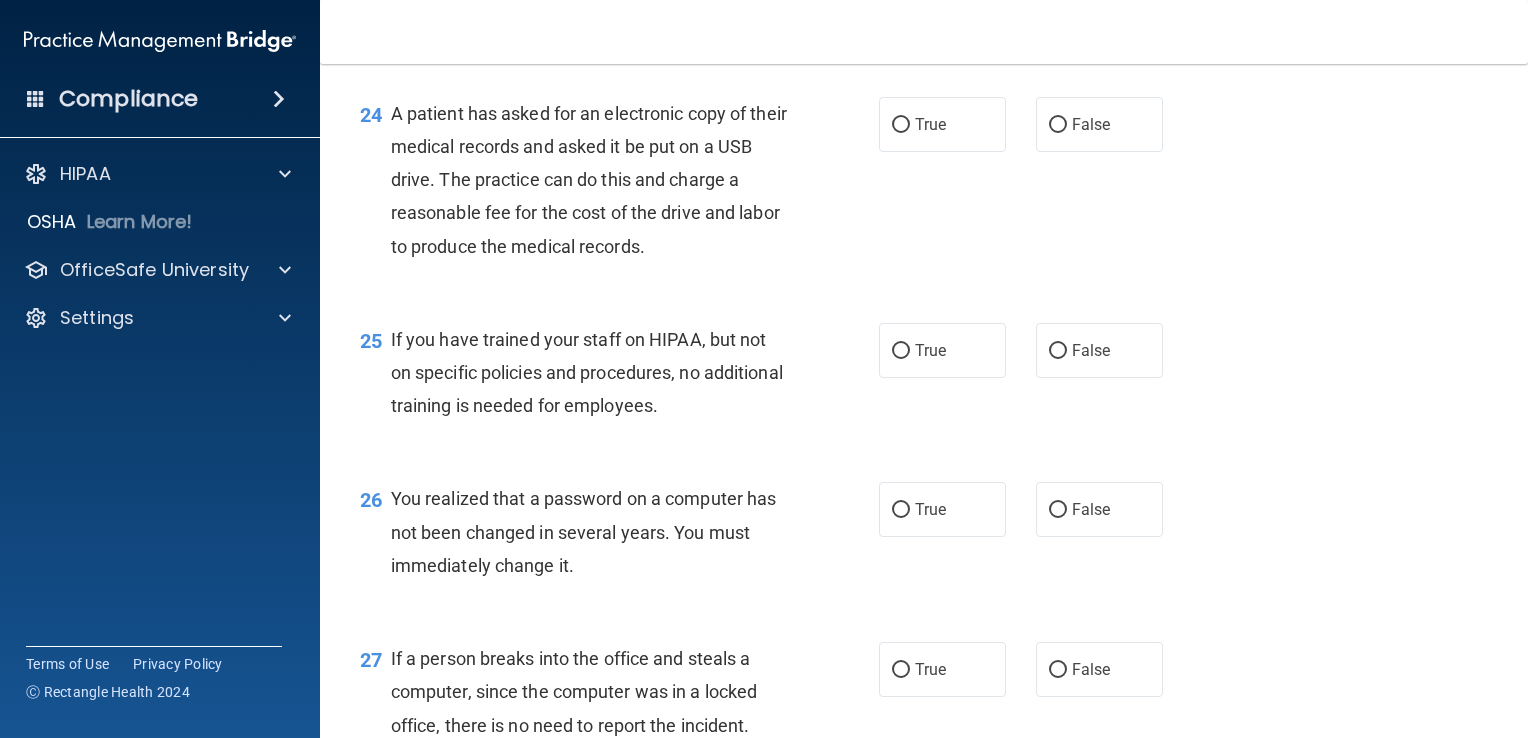 scroll, scrollTop: 4100, scrollLeft: 0, axis: vertical 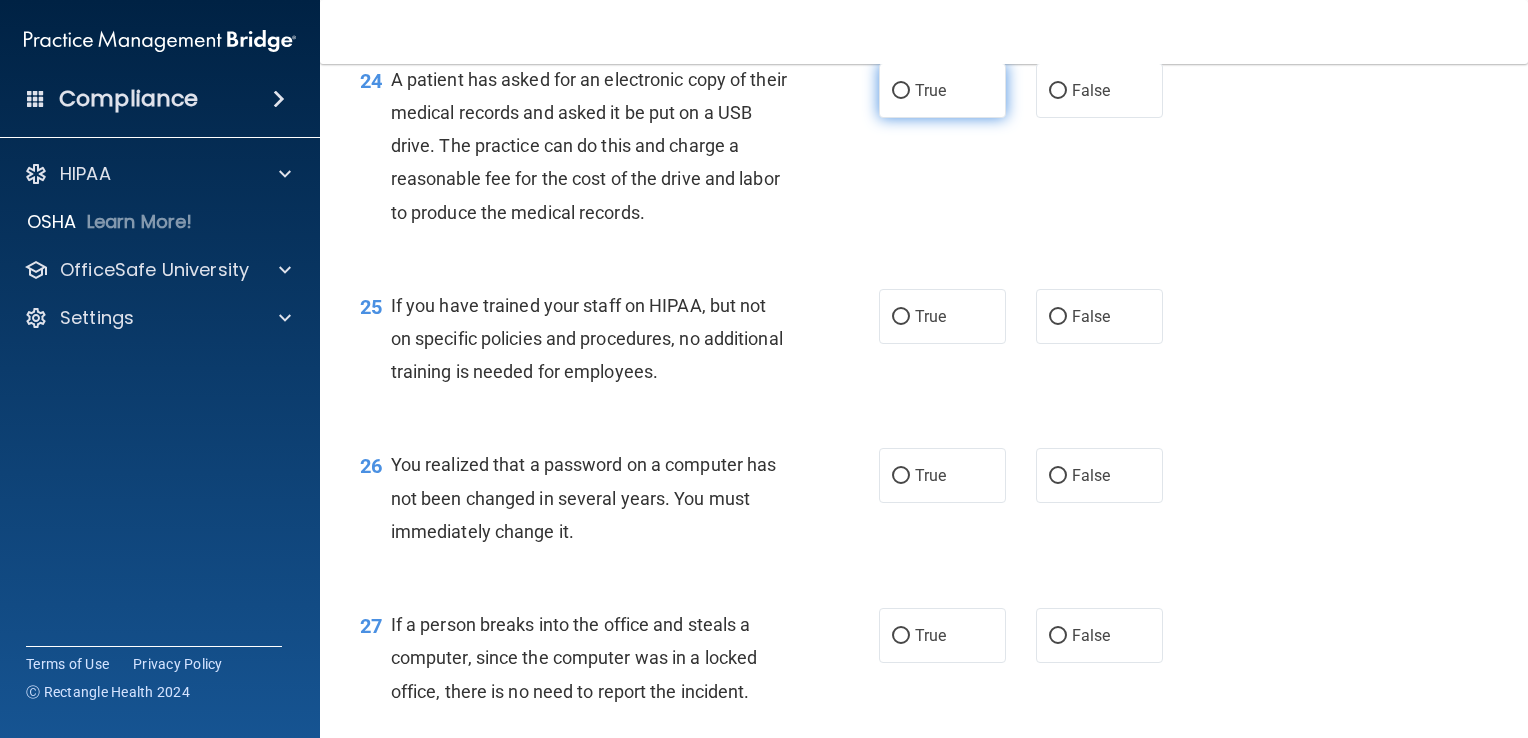 click on "True" at bounding box center [901, 91] 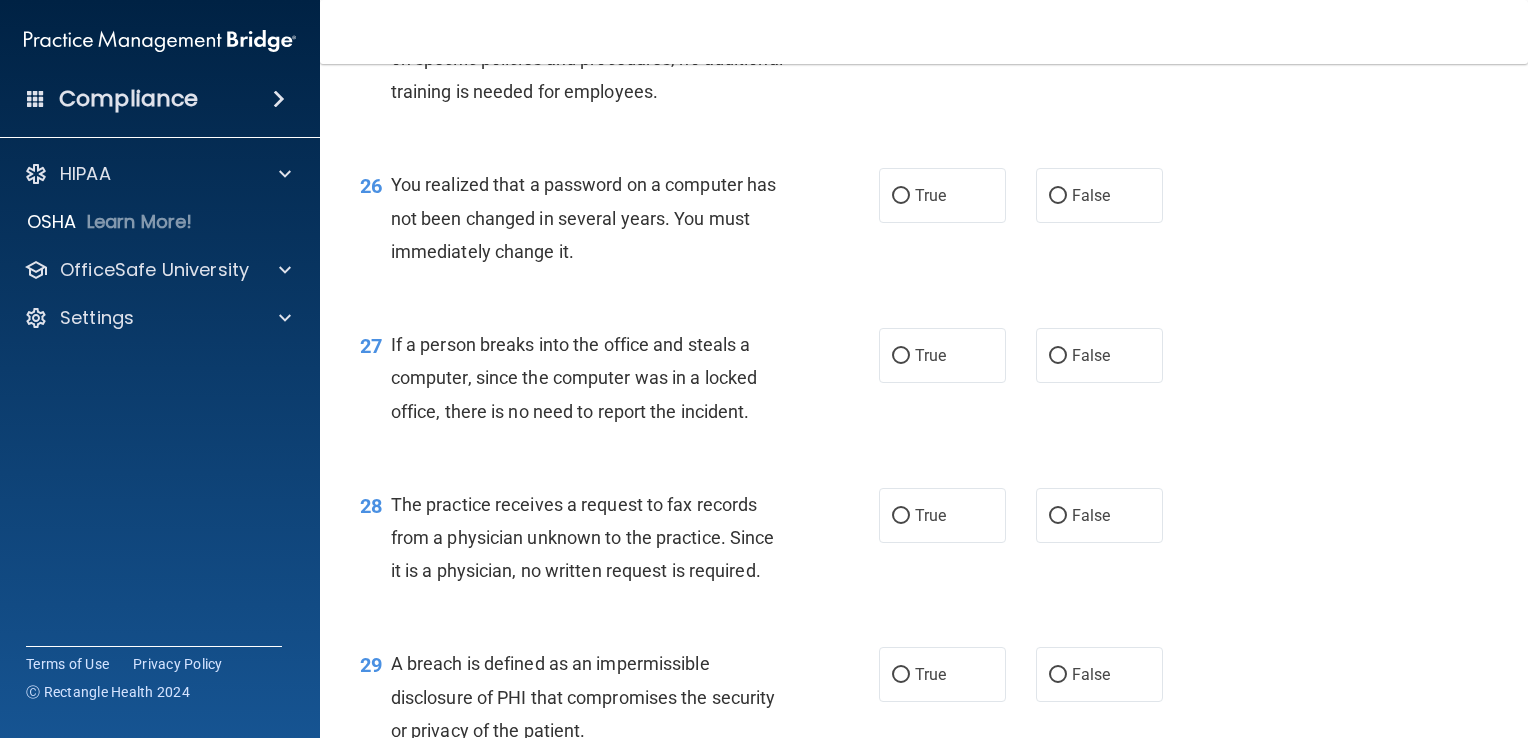 scroll, scrollTop: 4280, scrollLeft: 0, axis: vertical 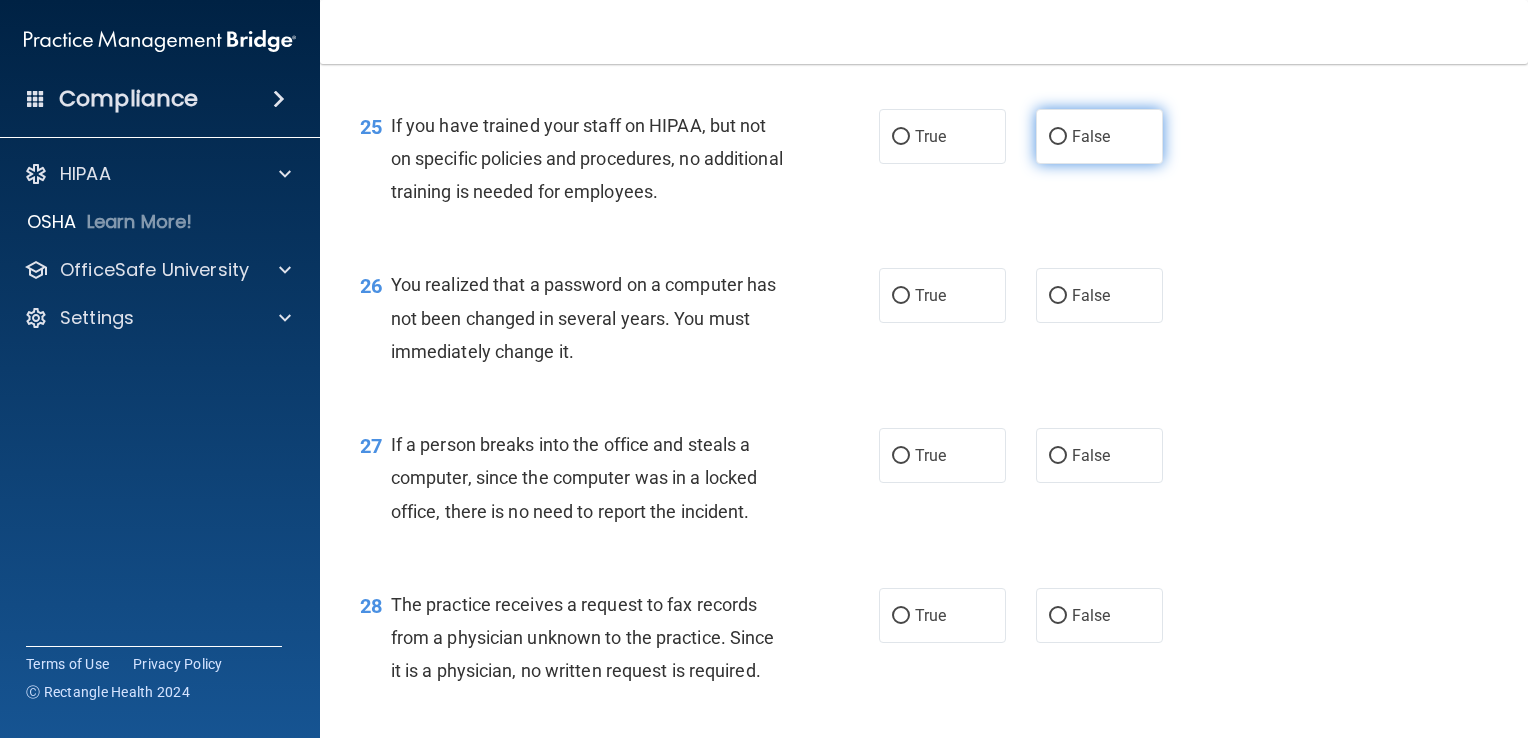 click on "False" at bounding box center (1058, 137) 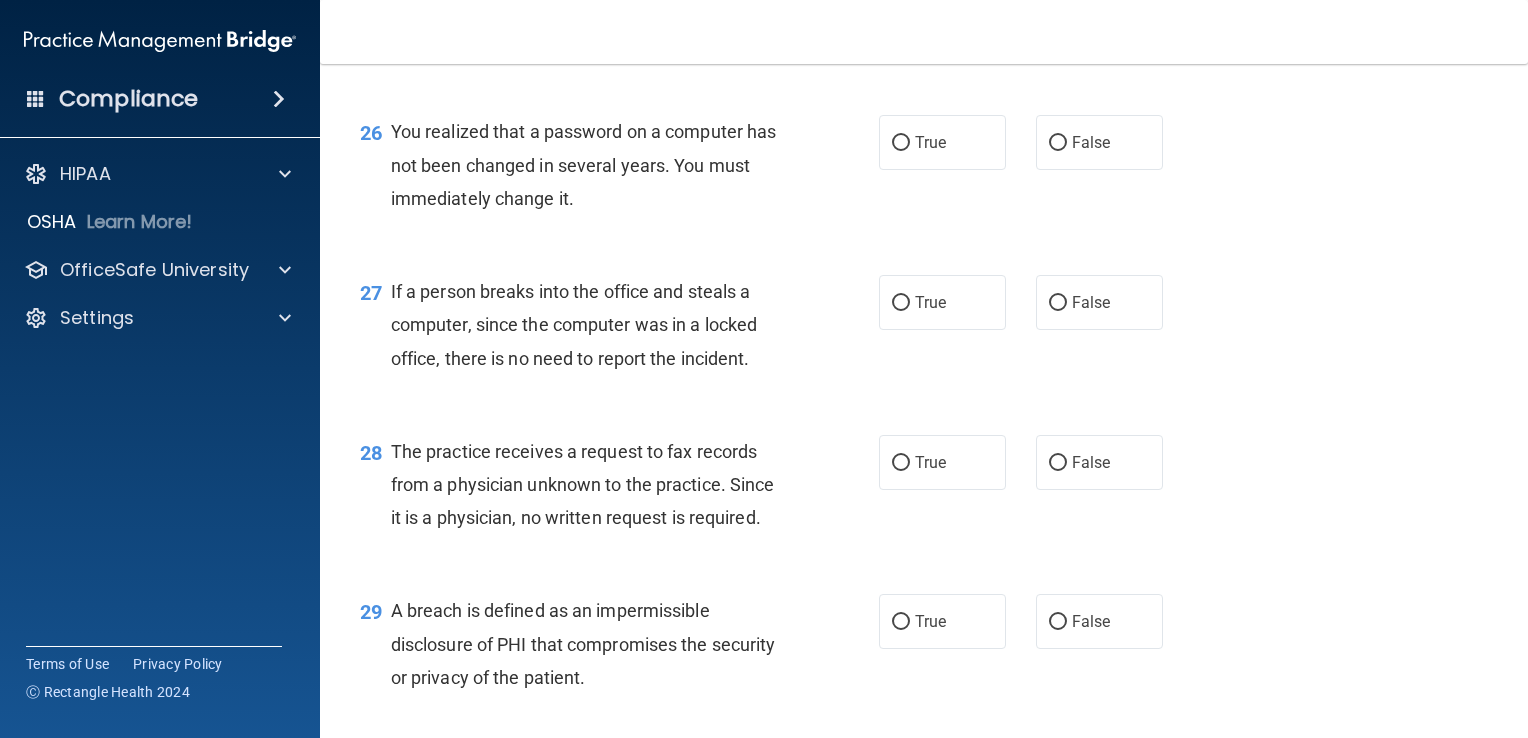 scroll, scrollTop: 4480, scrollLeft: 0, axis: vertical 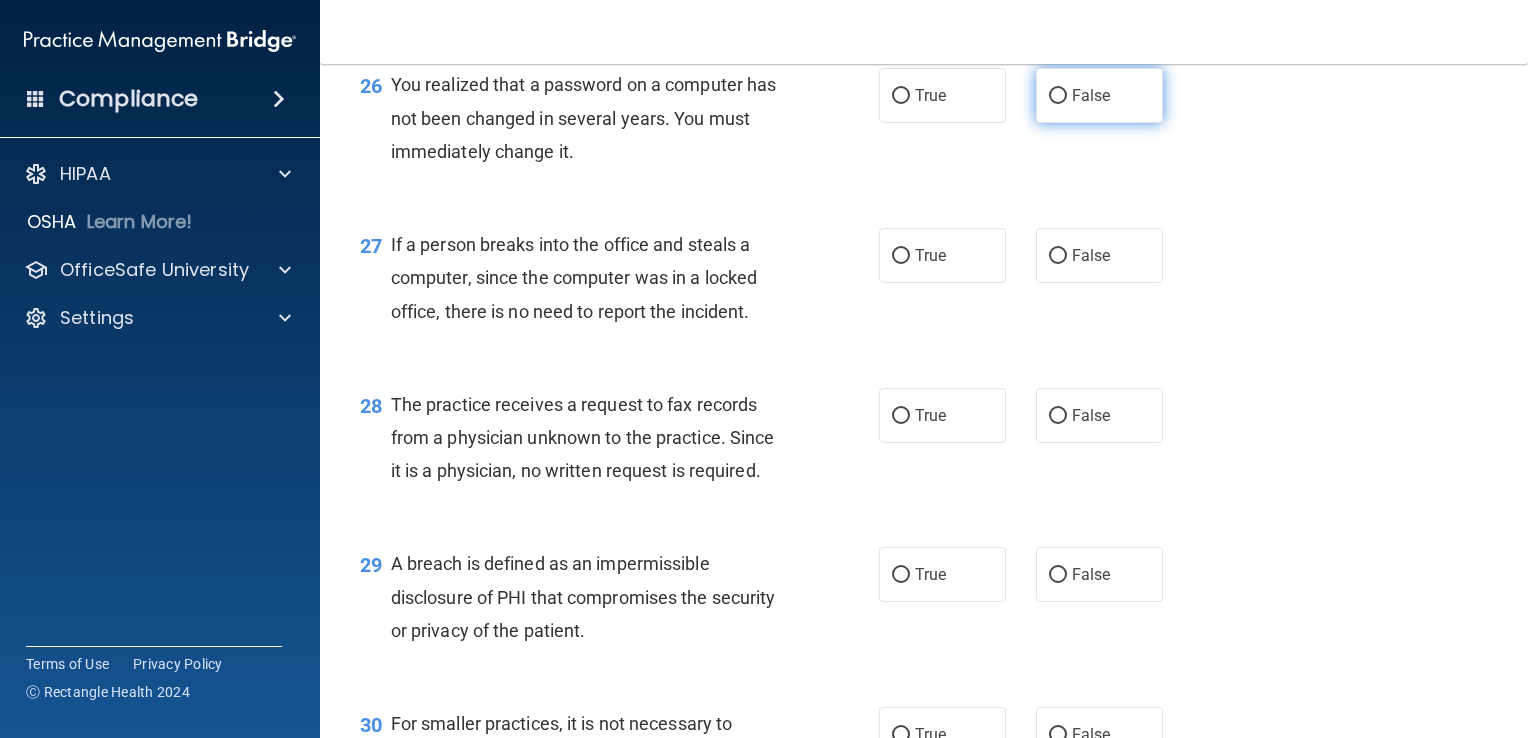 click on "False" at bounding box center [1058, 96] 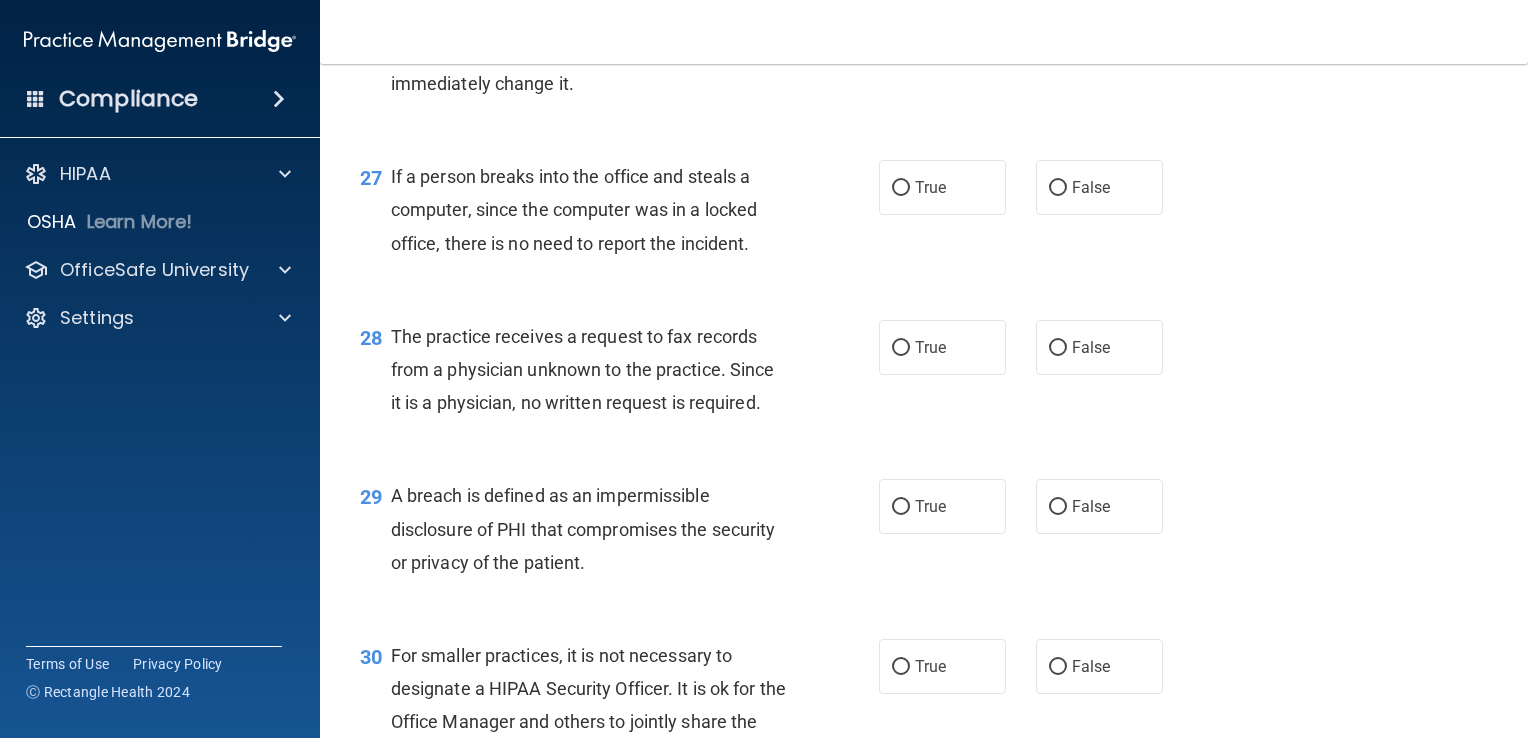 scroll, scrollTop: 4580, scrollLeft: 0, axis: vertical 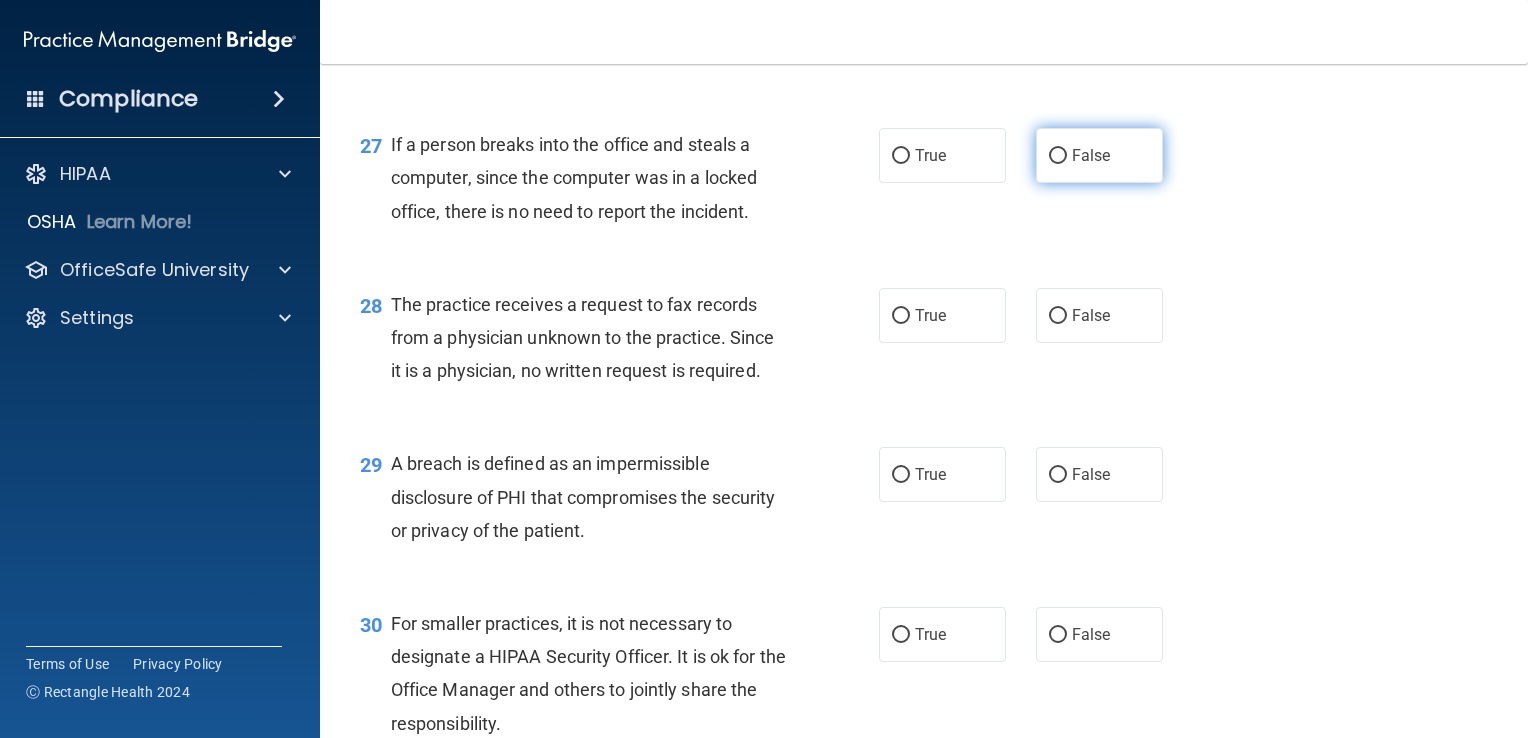 click on "False" at bounding box center (1058, 156) 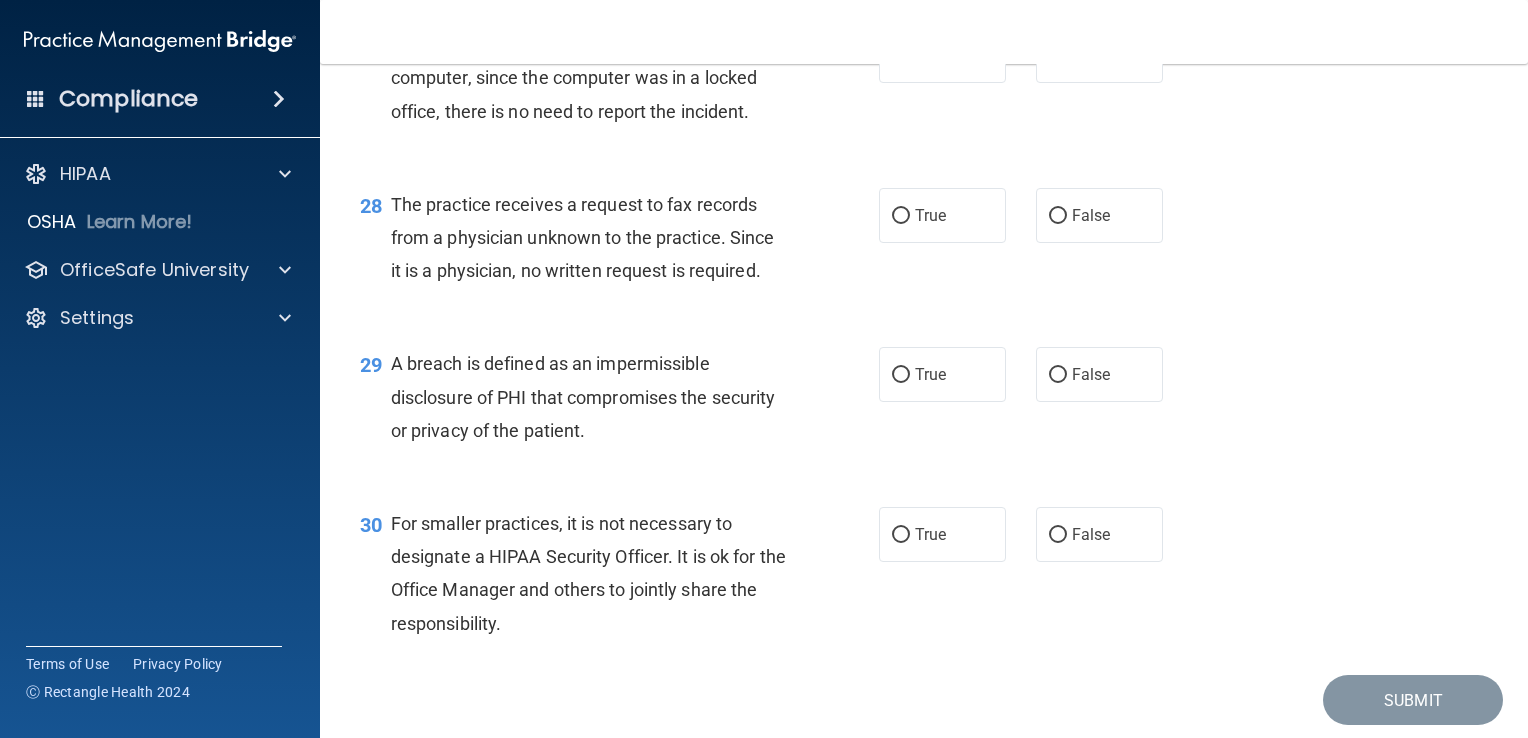 scroll, scrollTop: 4780, scrollLeft: 0, axis: vertical 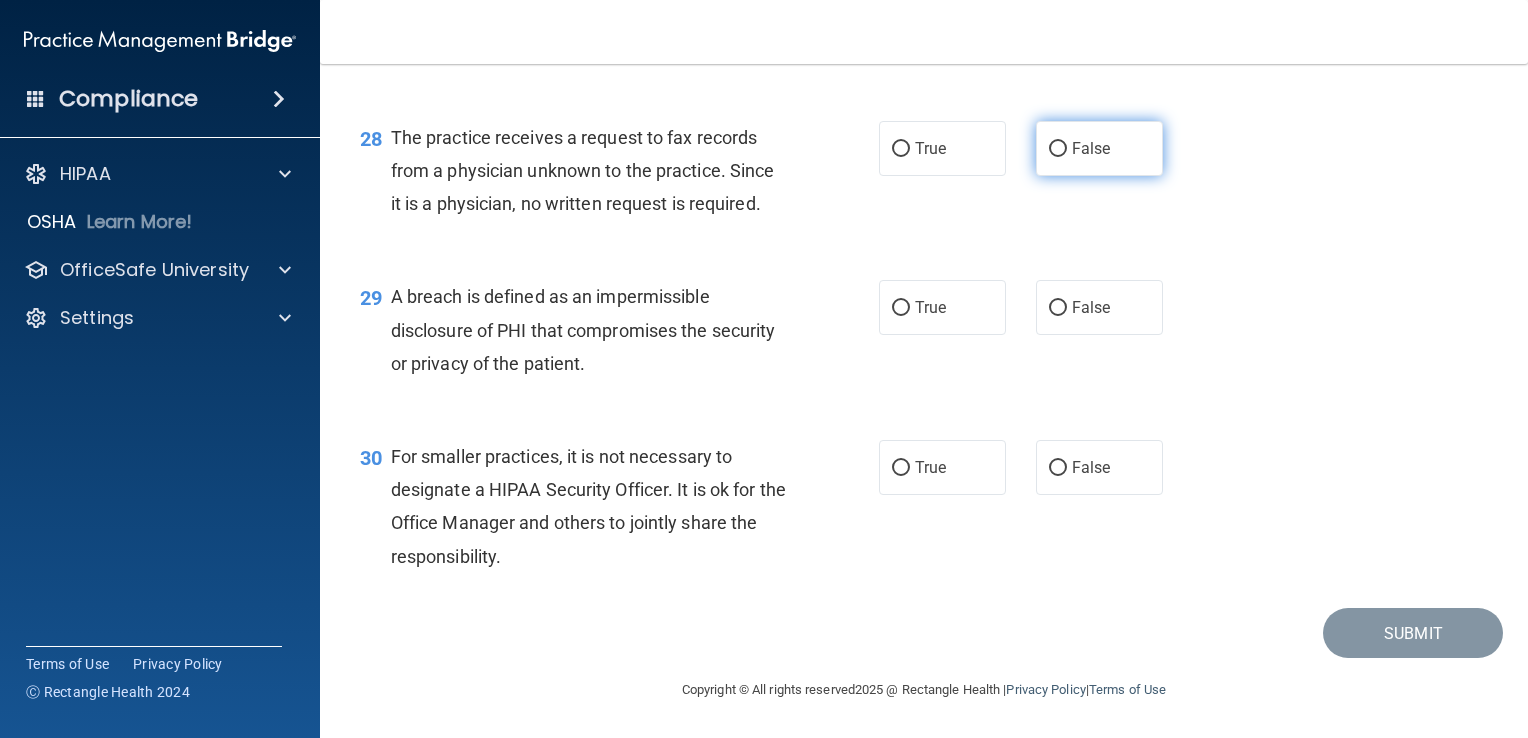 click on "False" at bounding box center [1058, 149] 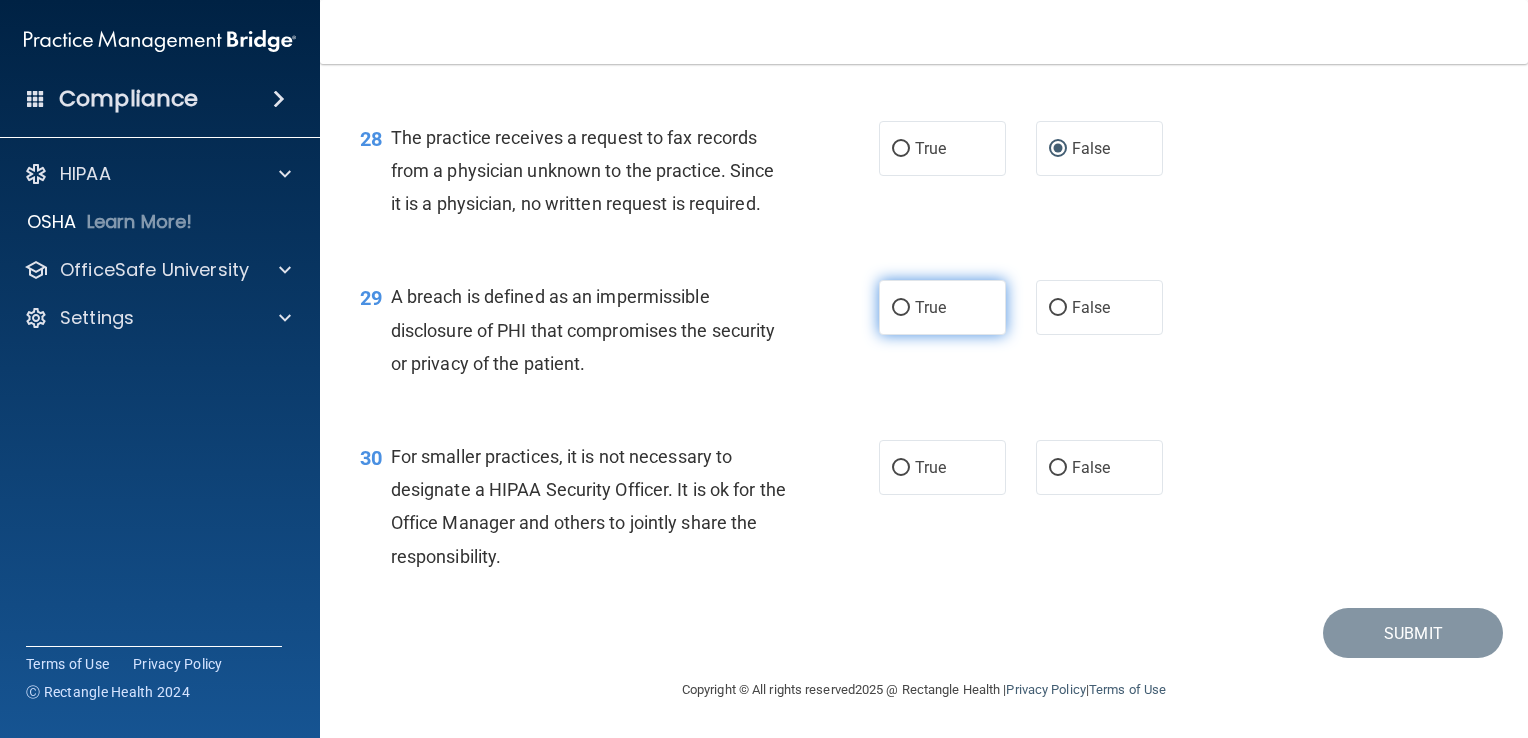 click on "True" at bounding box center [901, 308] 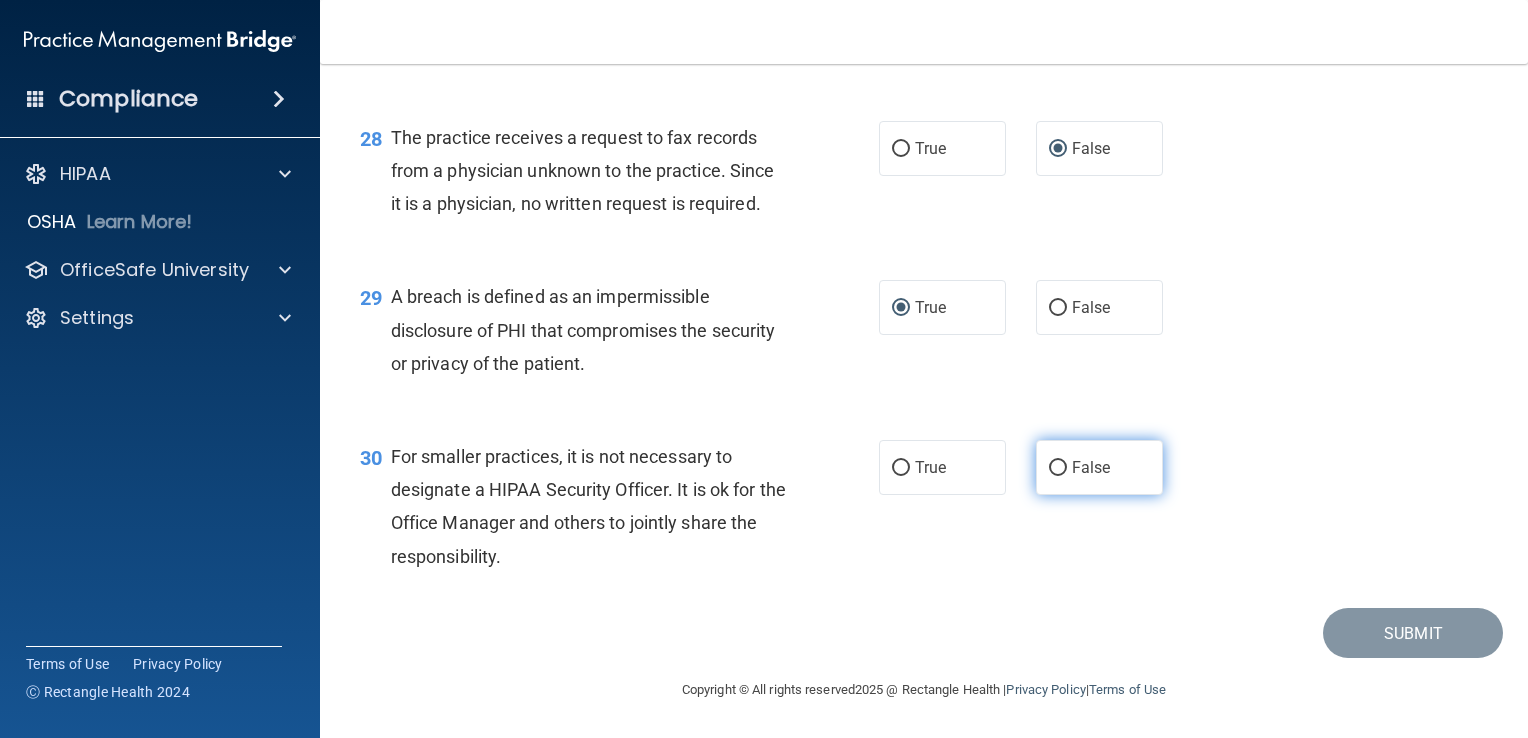 click on "False" at bounding box center (1058, 468) 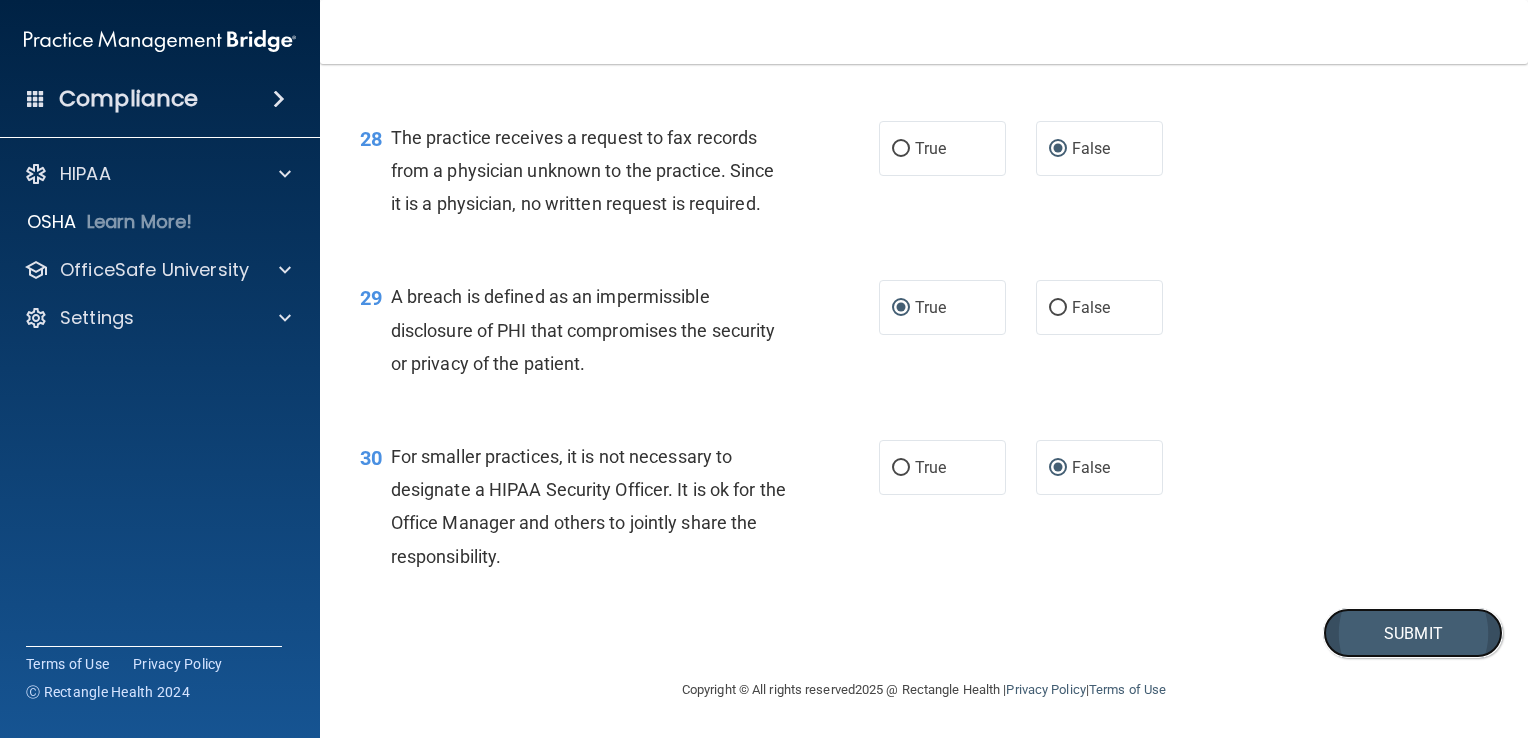 click on "Submit" at bounding box center (1413, 633) 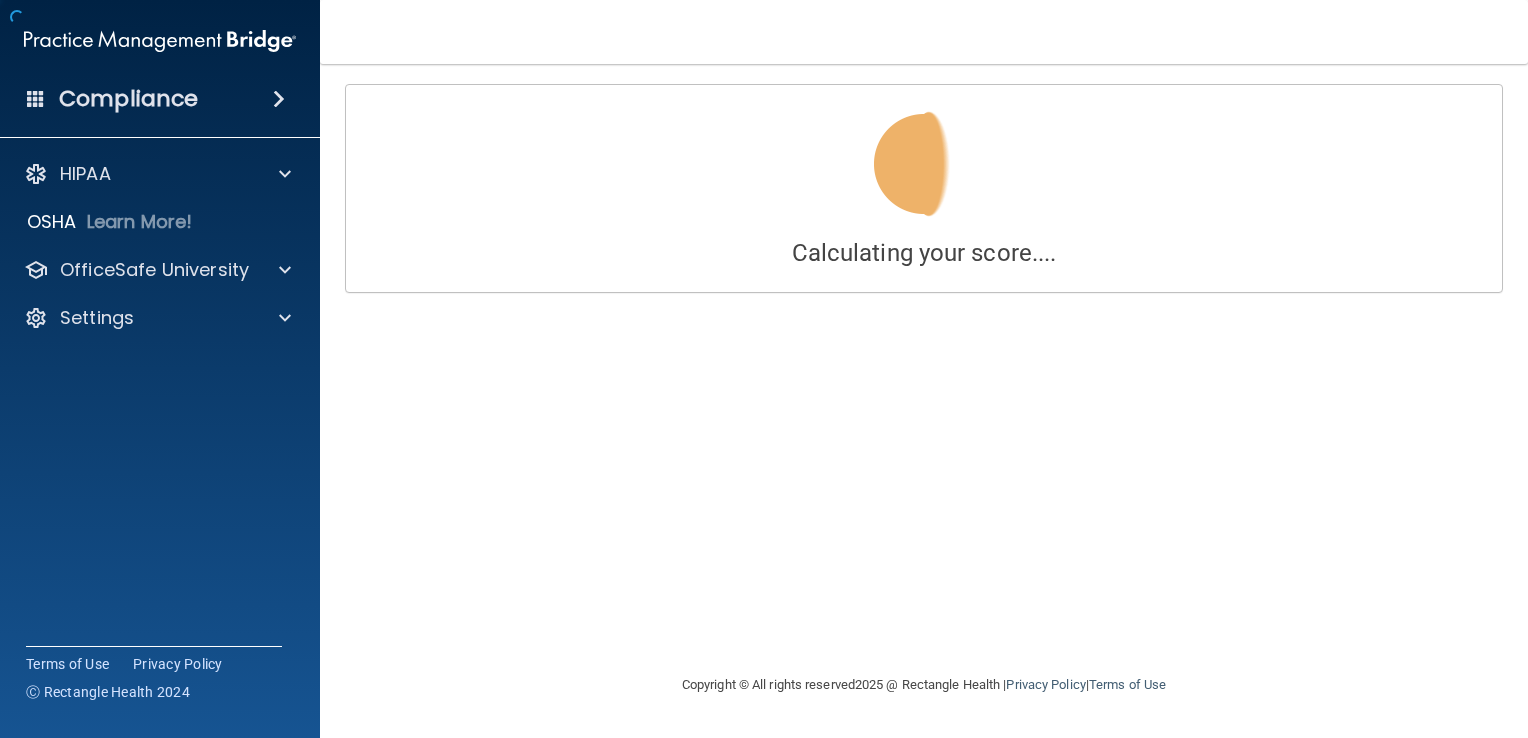 scroll, scrollTop: 0, scrollLeft: 0, axis: both 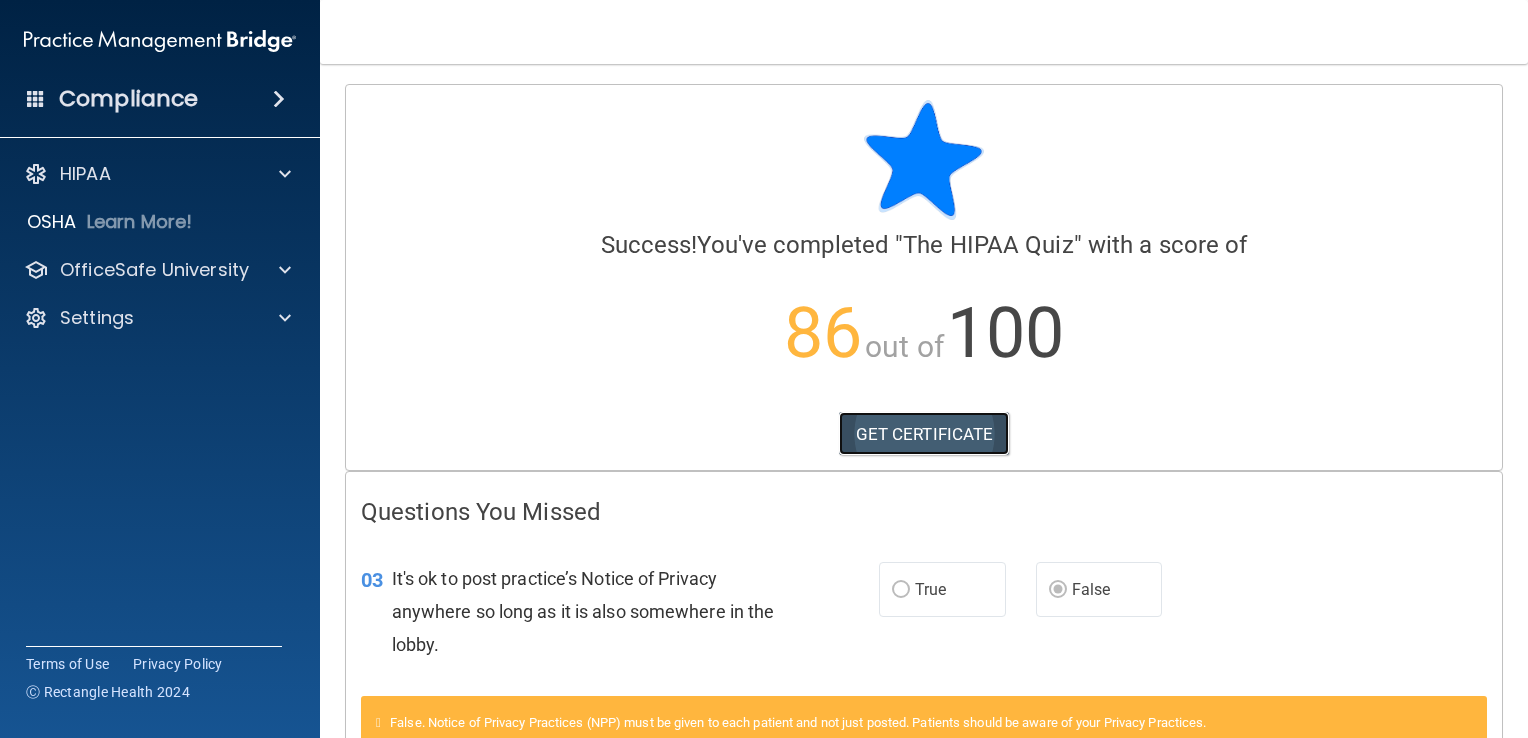 click on "GET CERTIFICATE" at bounding box center [924, 434] 